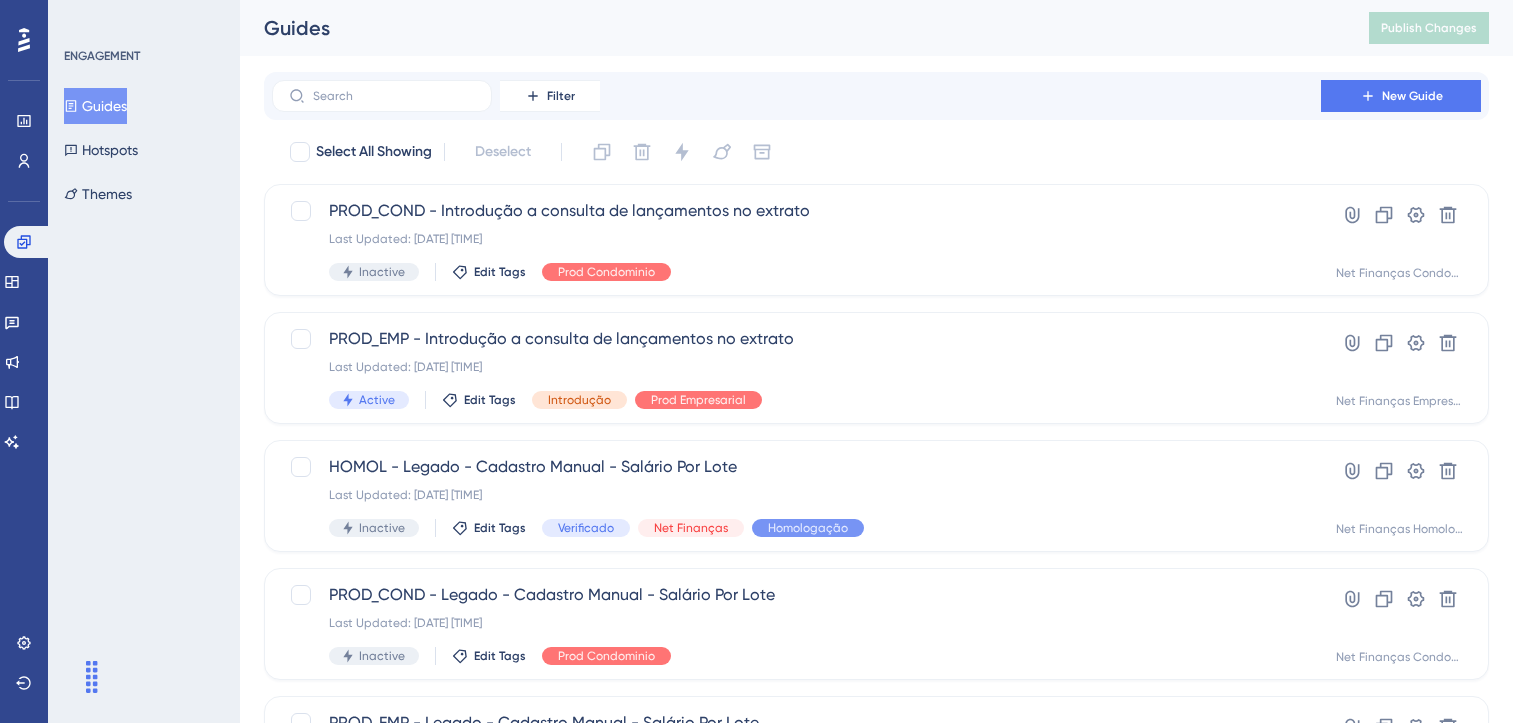 scroll, scrollTop: 0, scrollLeft: 0, axis: both 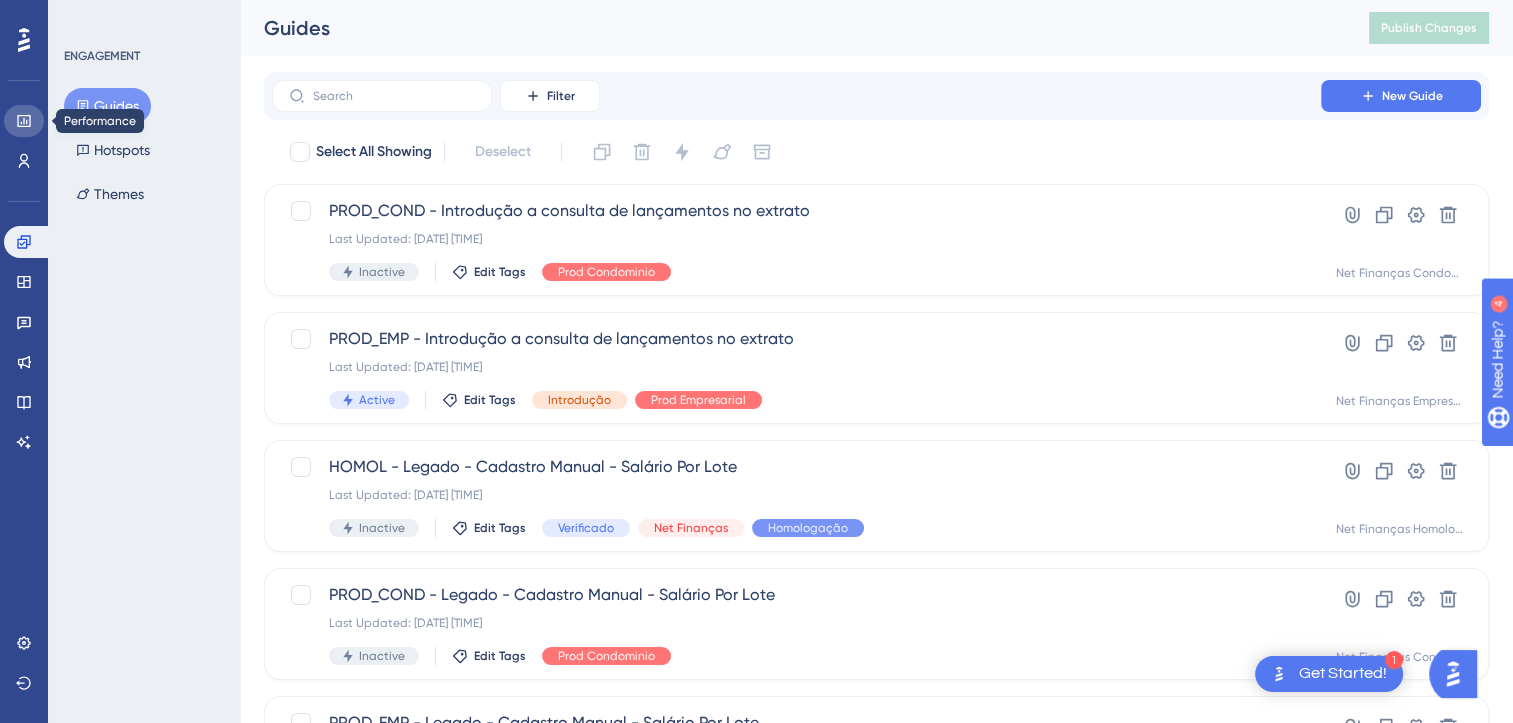 click 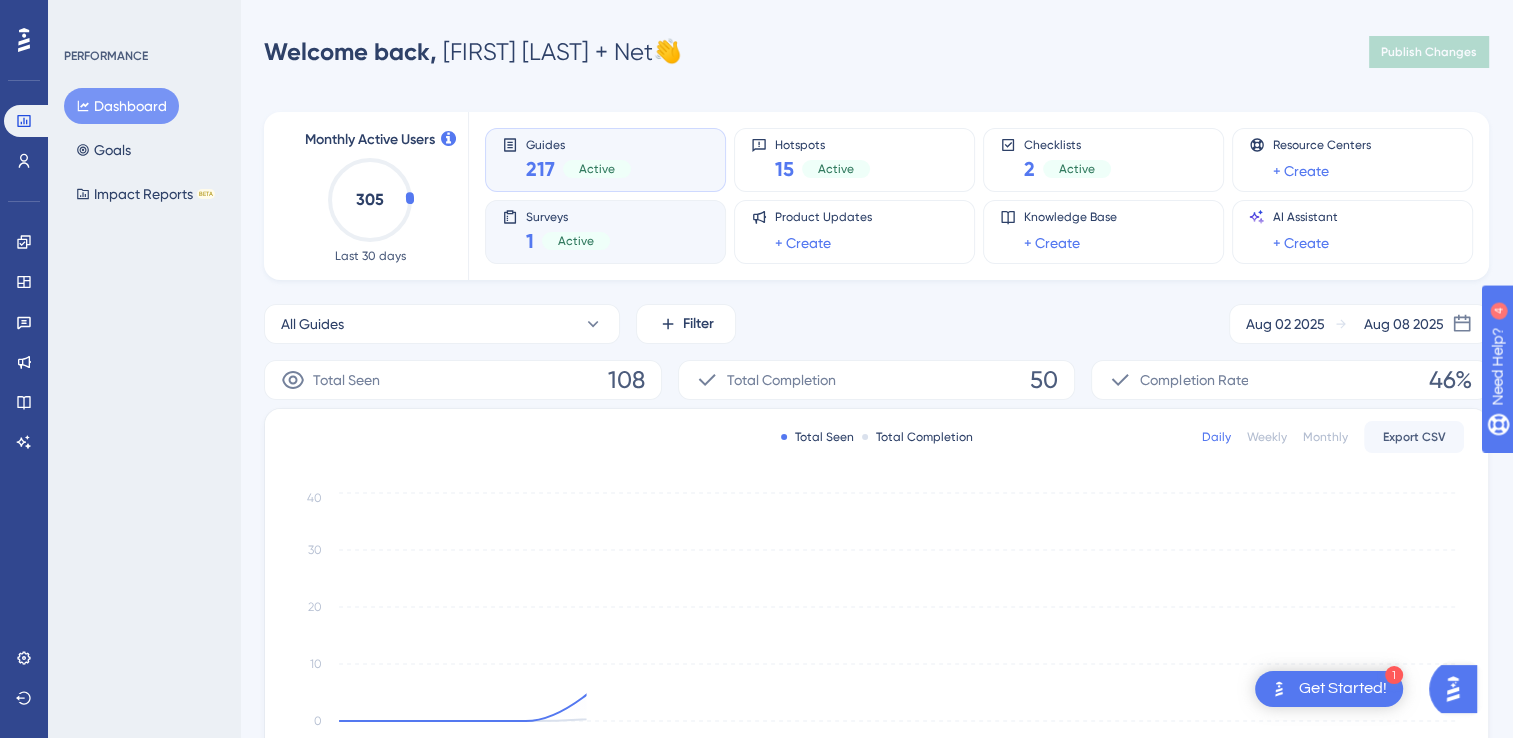 click on "Active" at bounding box center [576, 241] 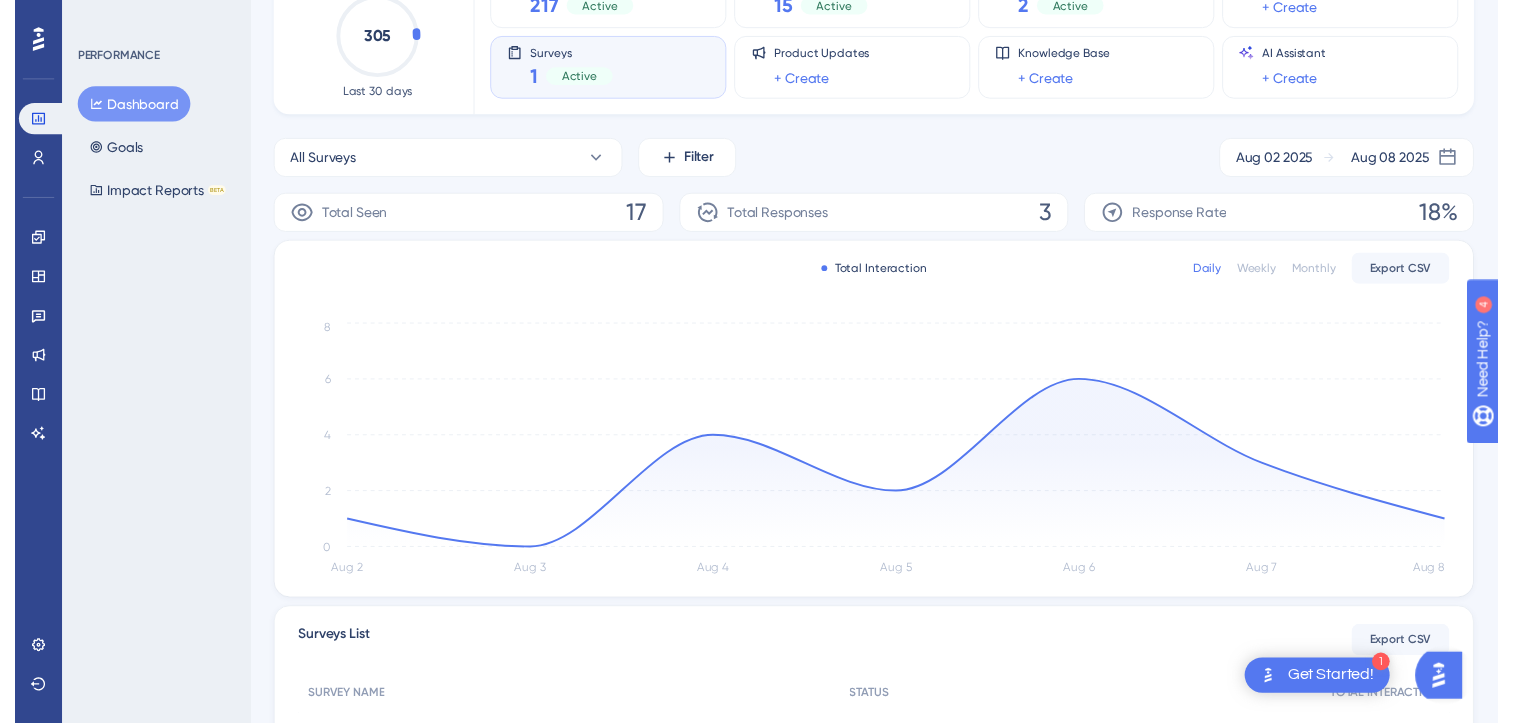 scroll, scrollTop: 0, scrollLeft: 0, axis: both 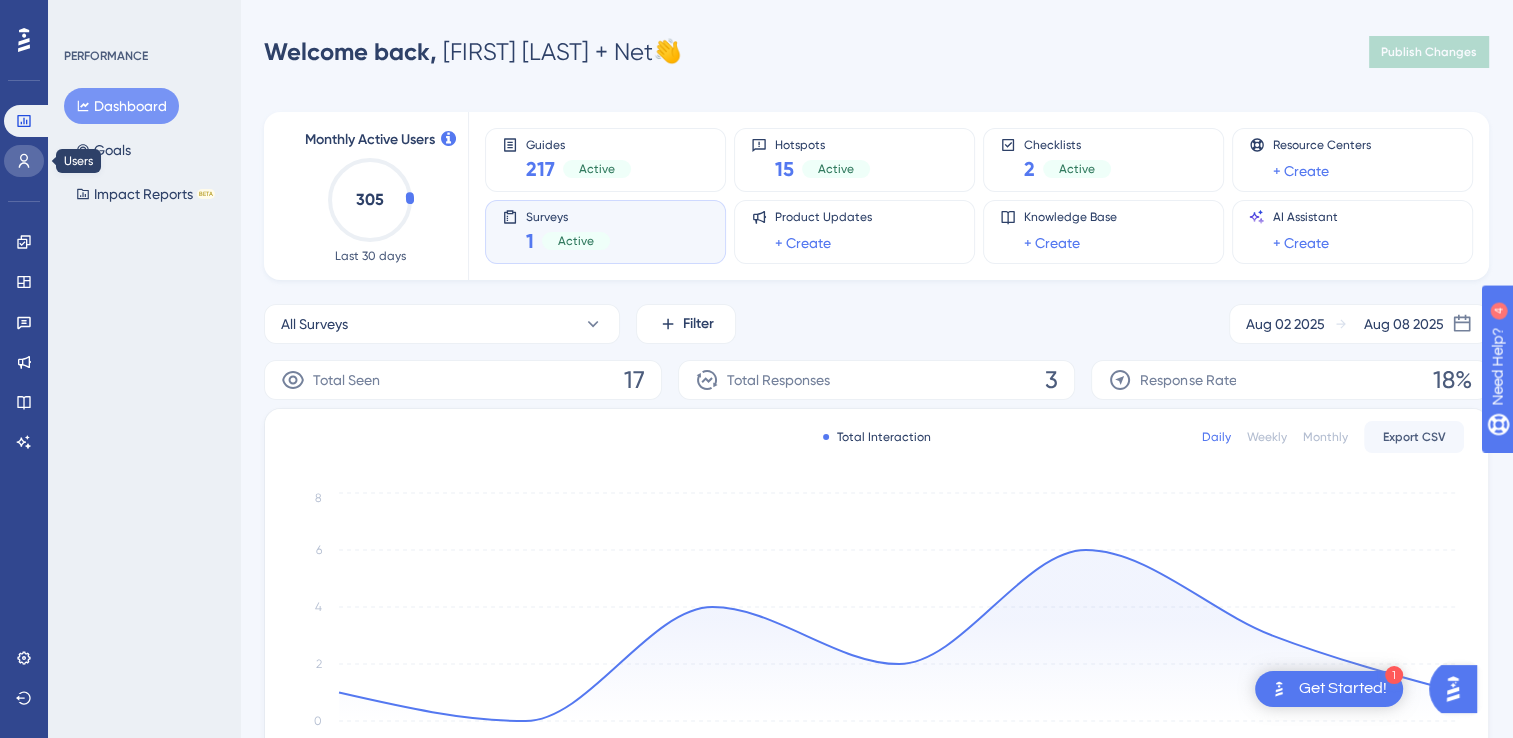 click 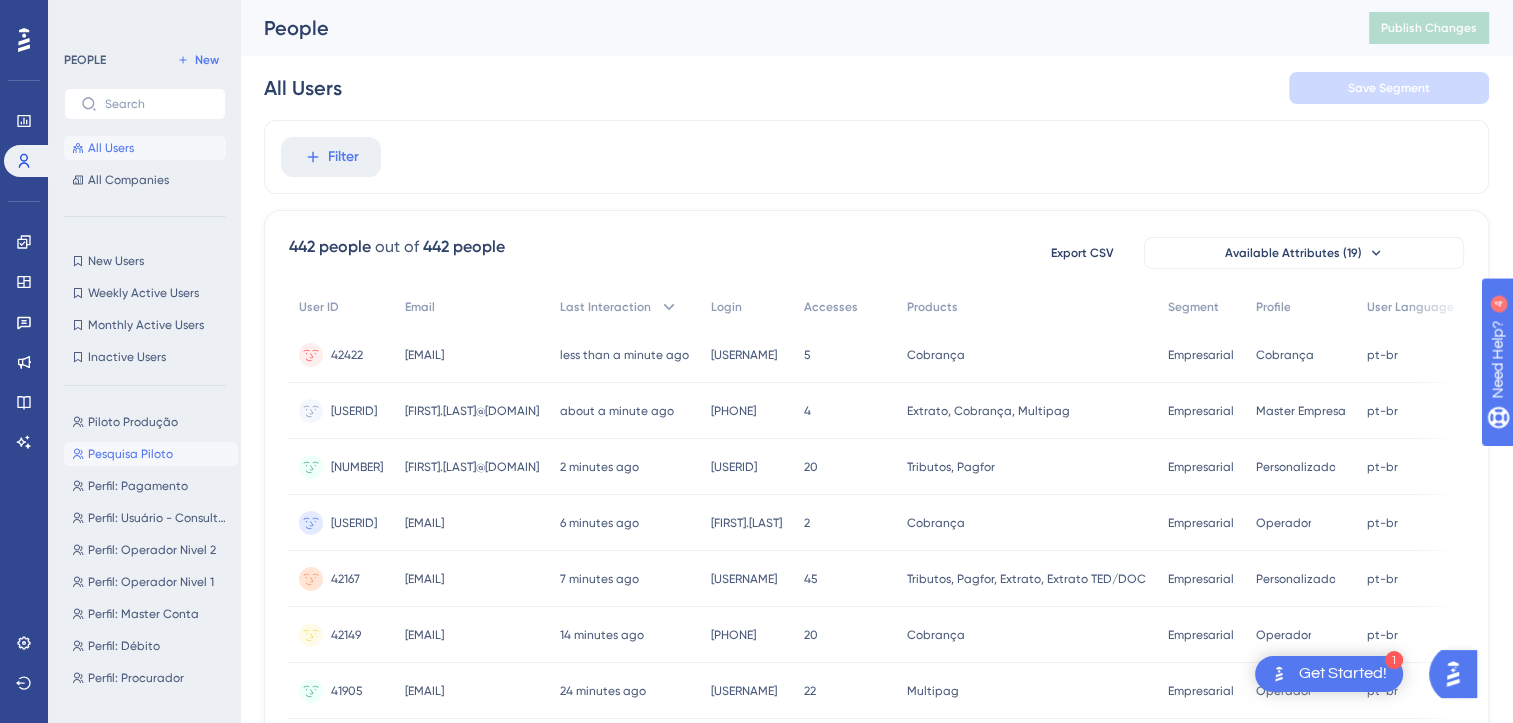 click on "Pesquisa Piloto" at bounding box center (130, 454) 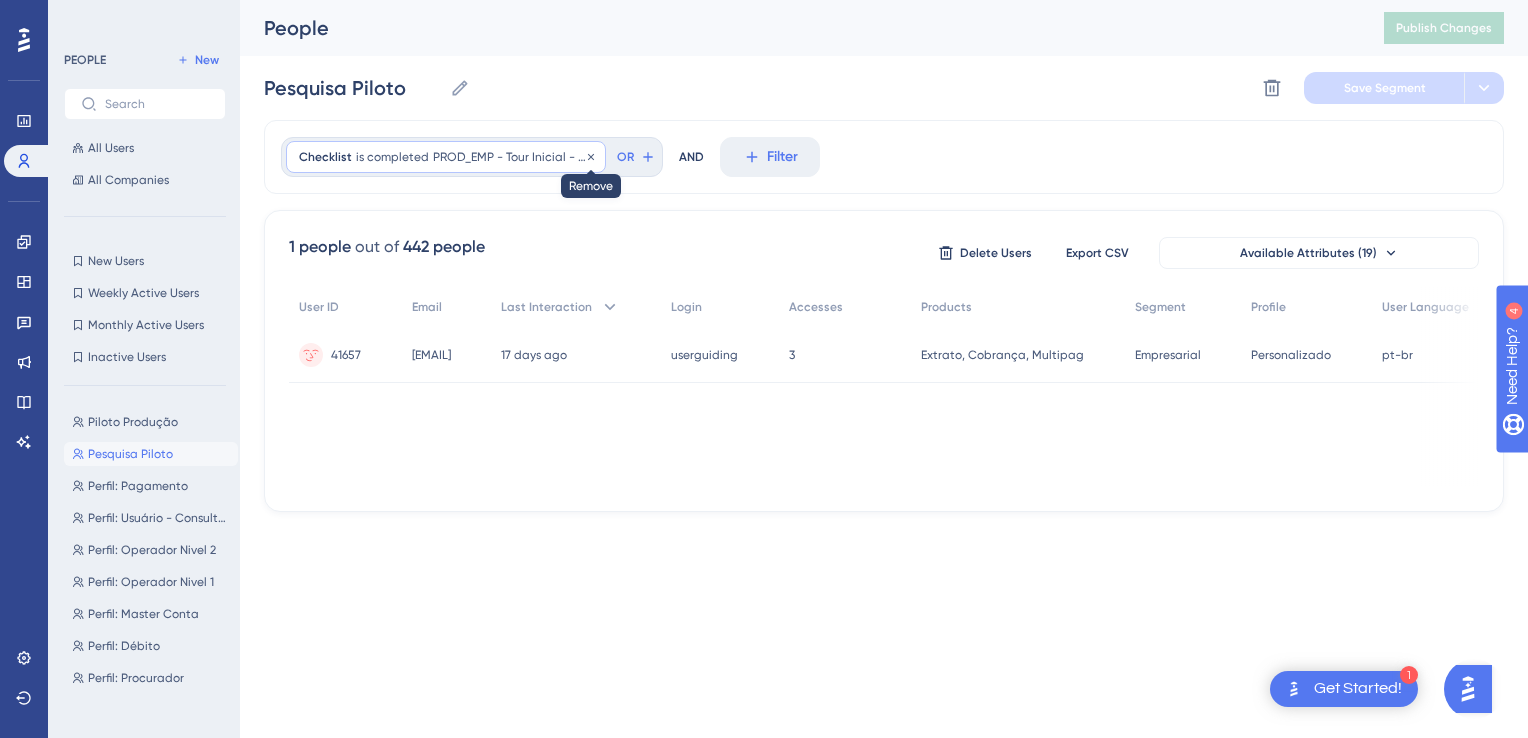 click 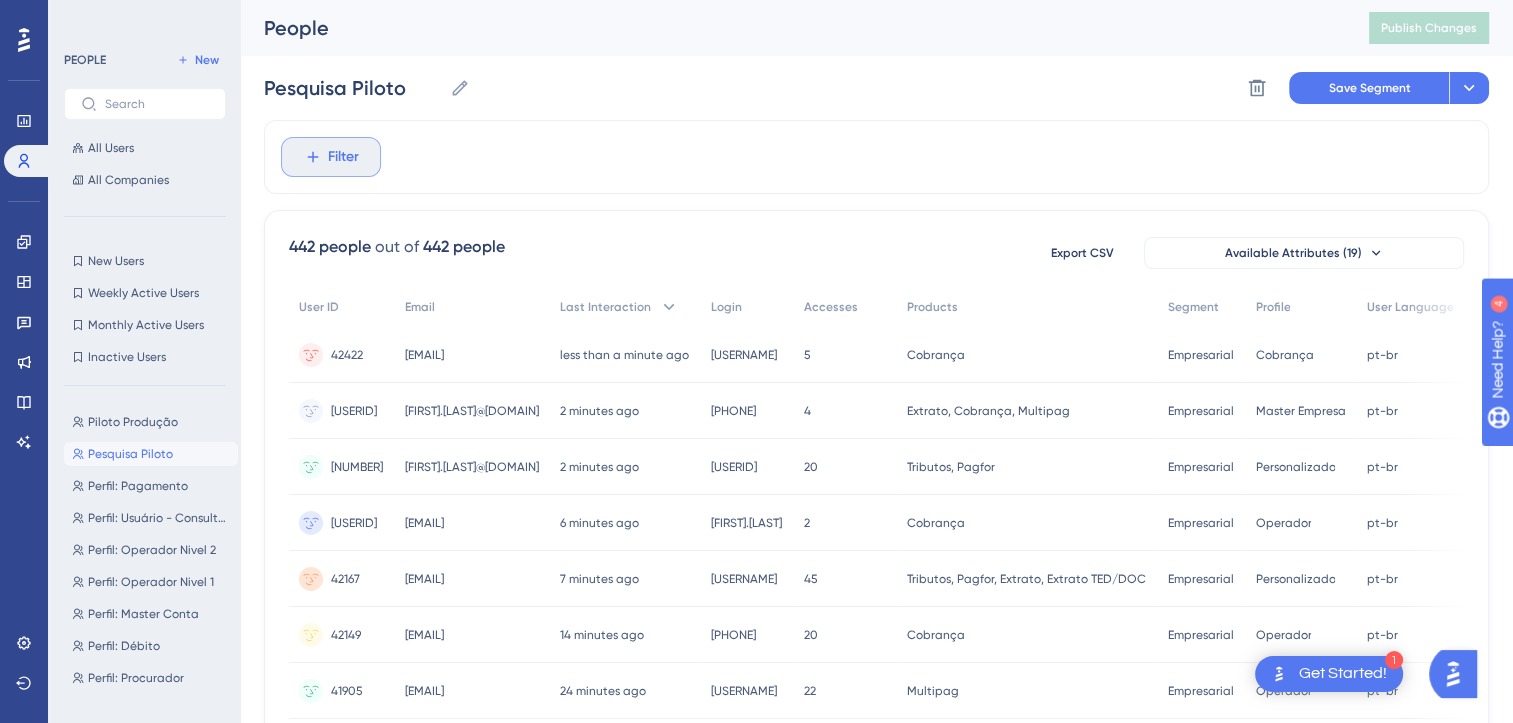 click on "Filter" at bounding box center [343, 157] 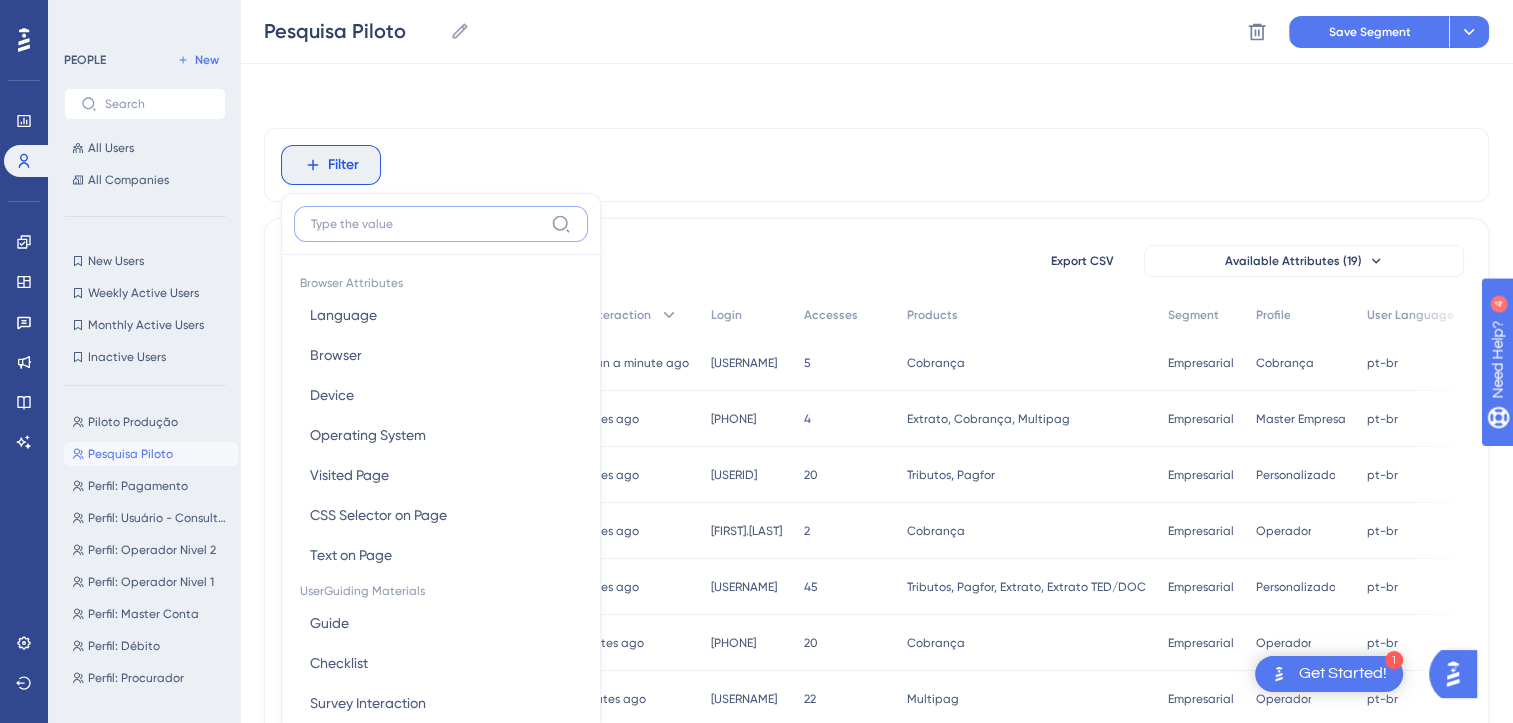 scroll, scrollTop: 92, scrollLeft: 0, axis: vertical 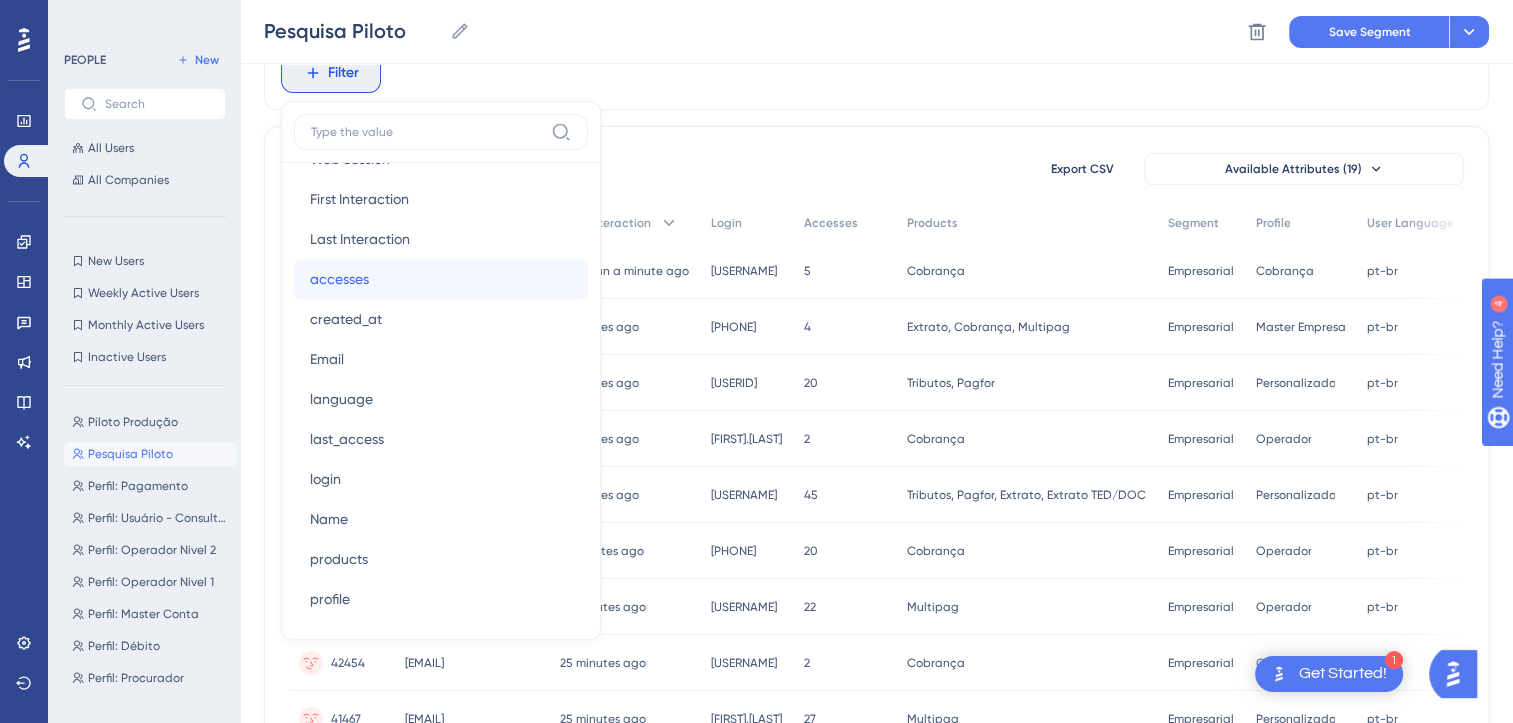 click on "accesses" at bounding box center (339, 279) 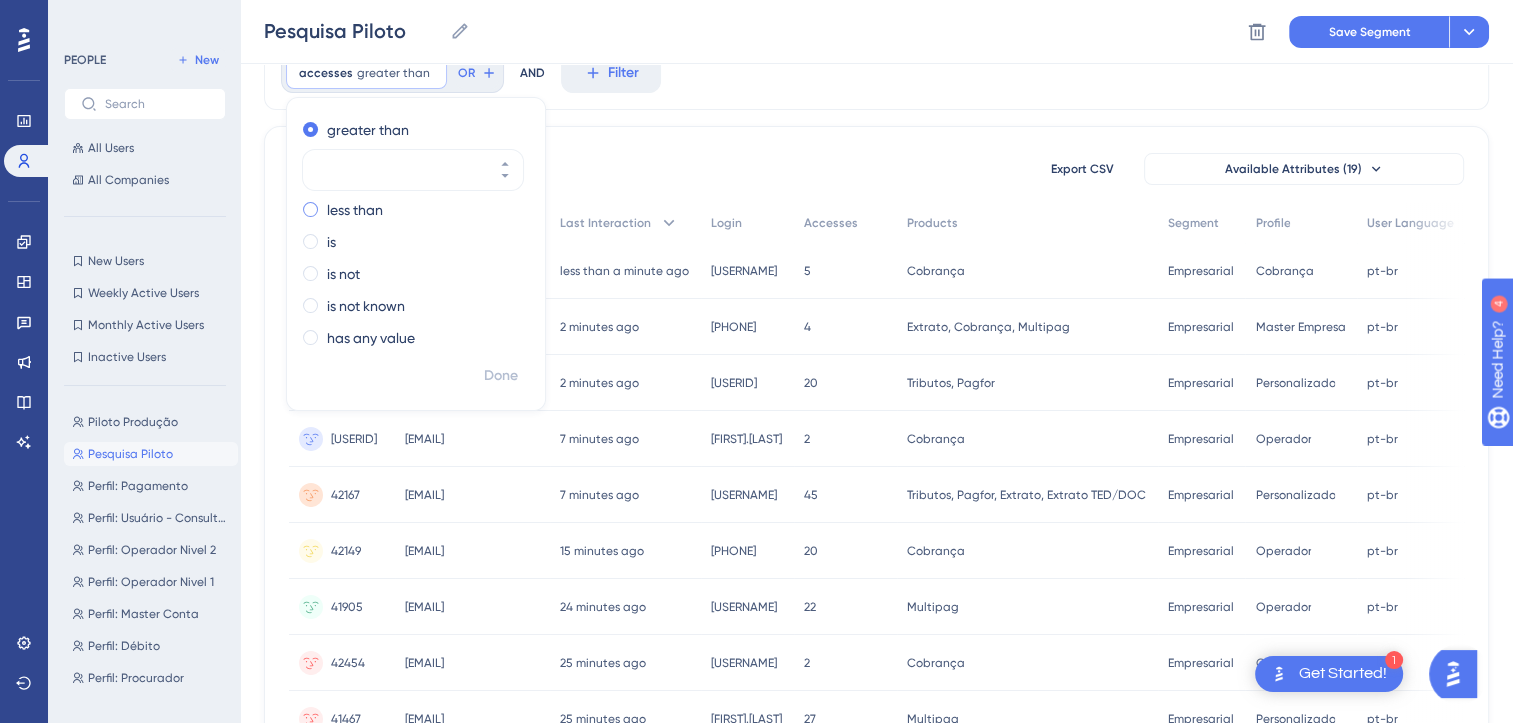 click at bounding box center (310, 209) 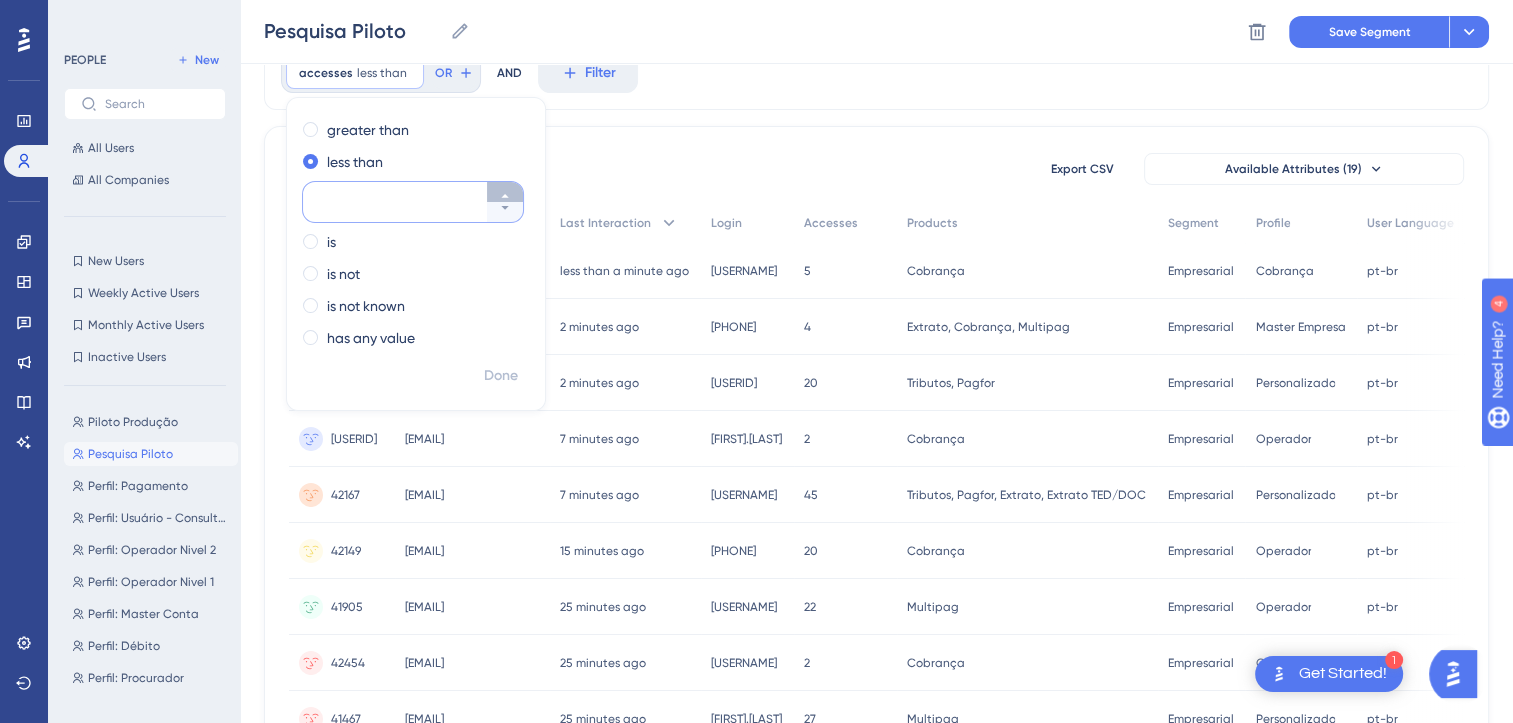 click 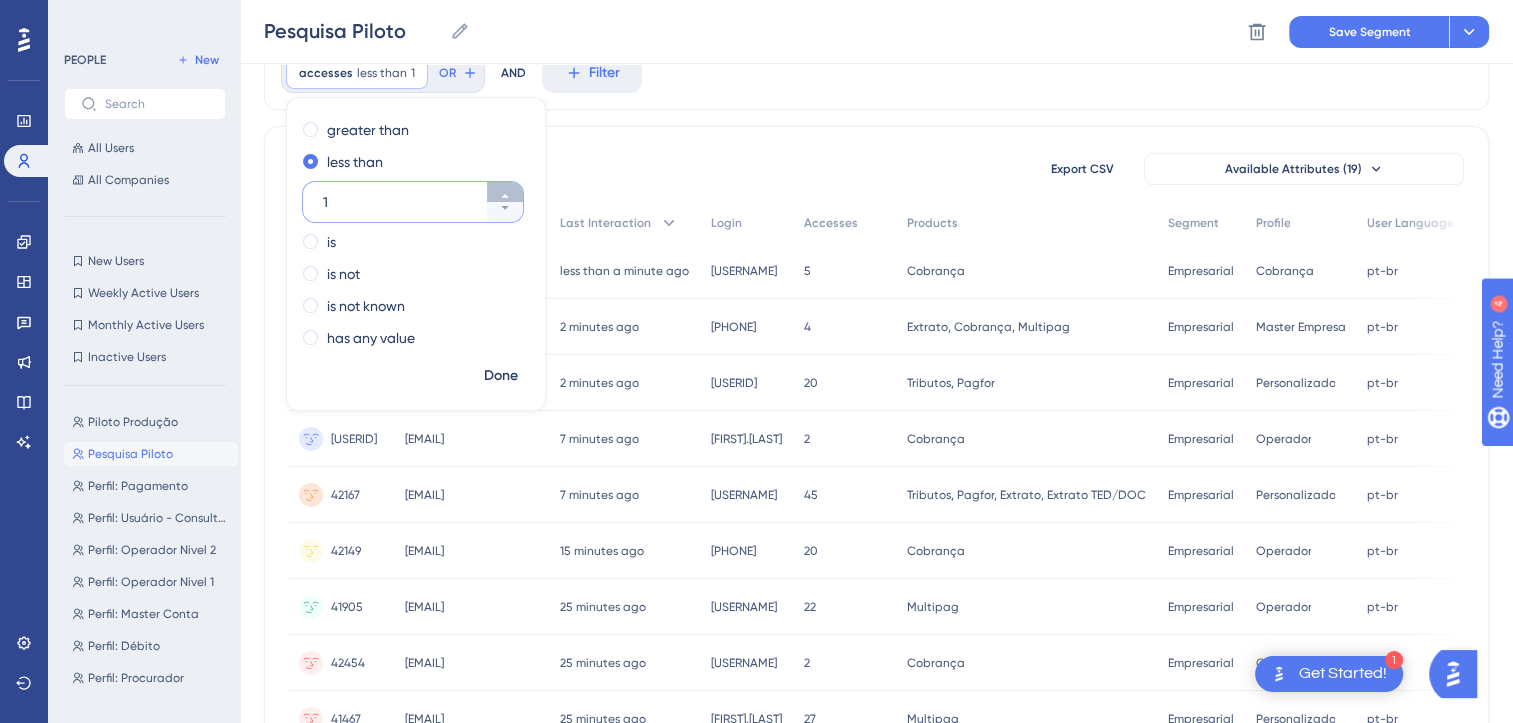 click 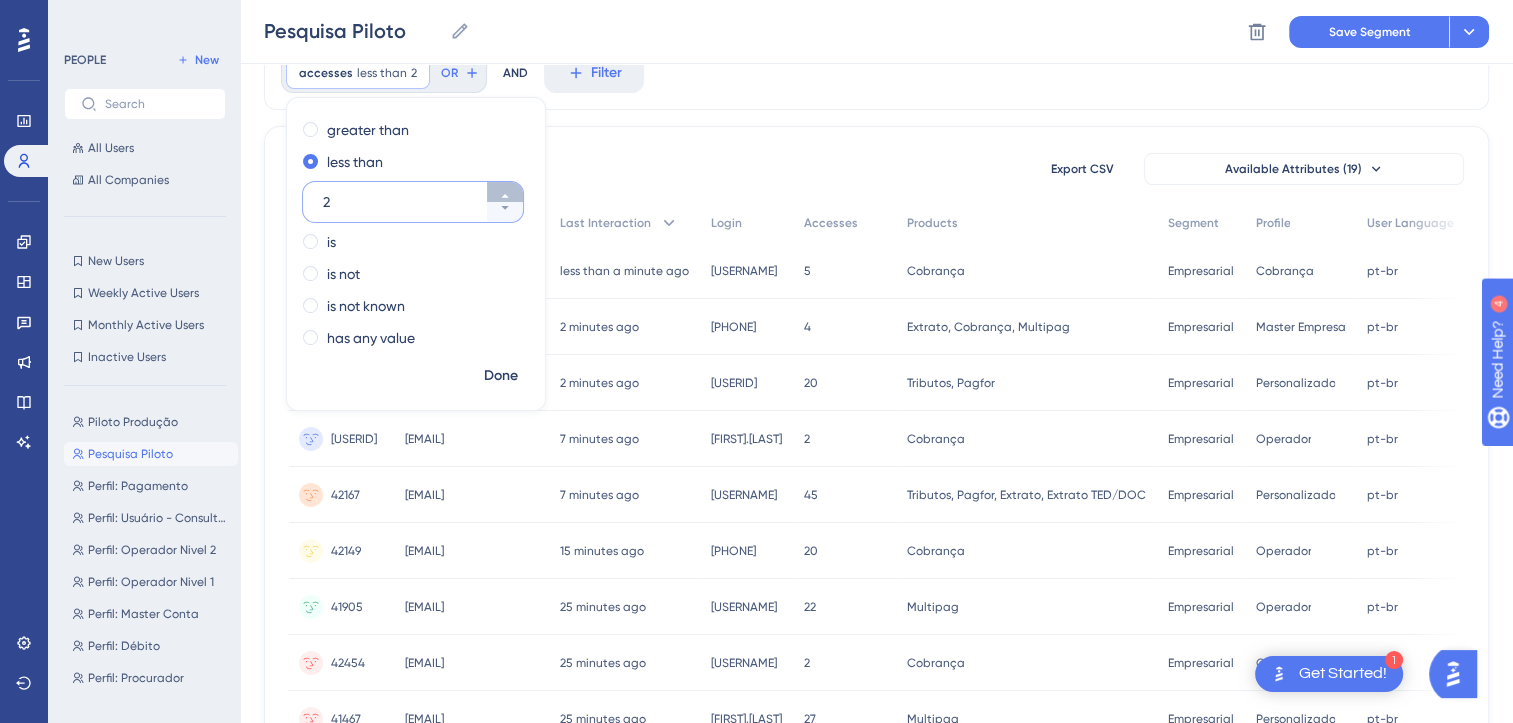 click 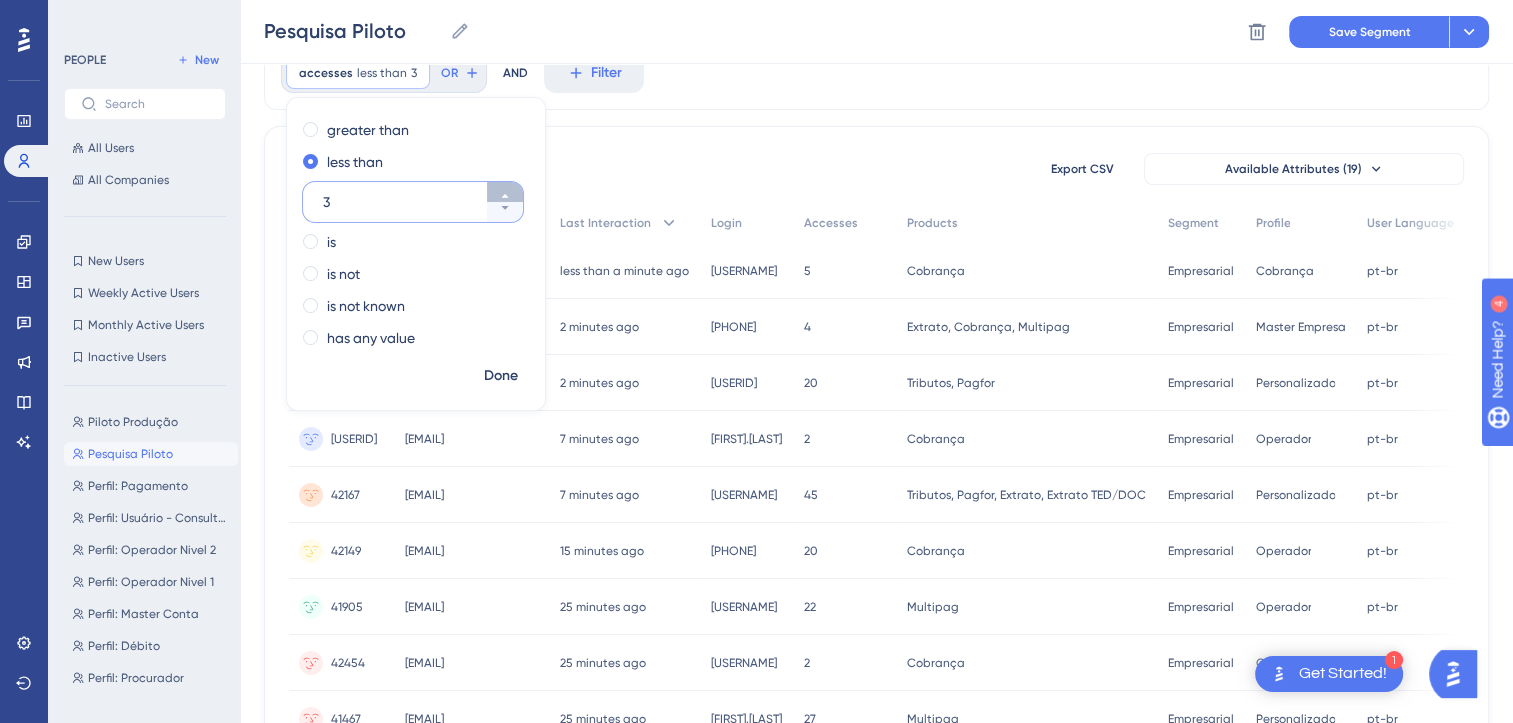 click 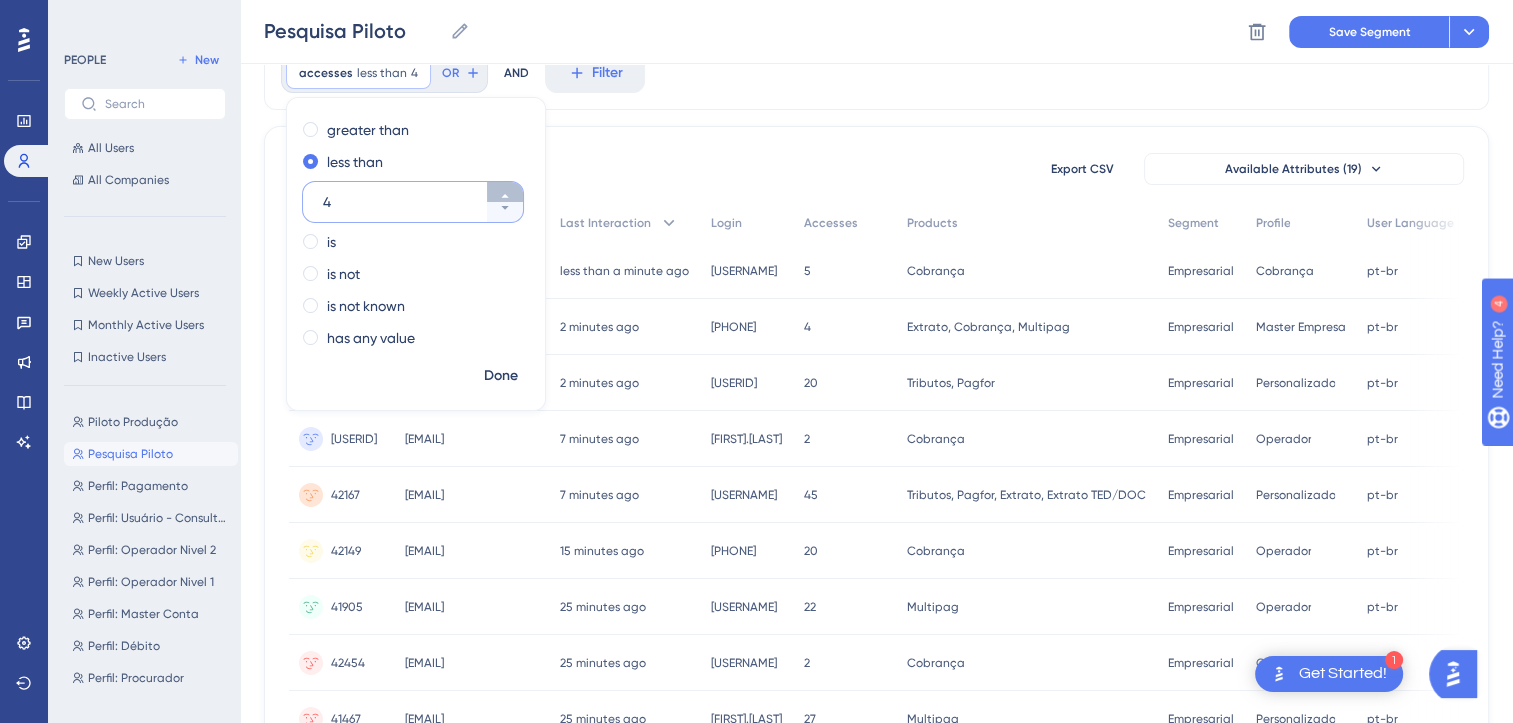 click 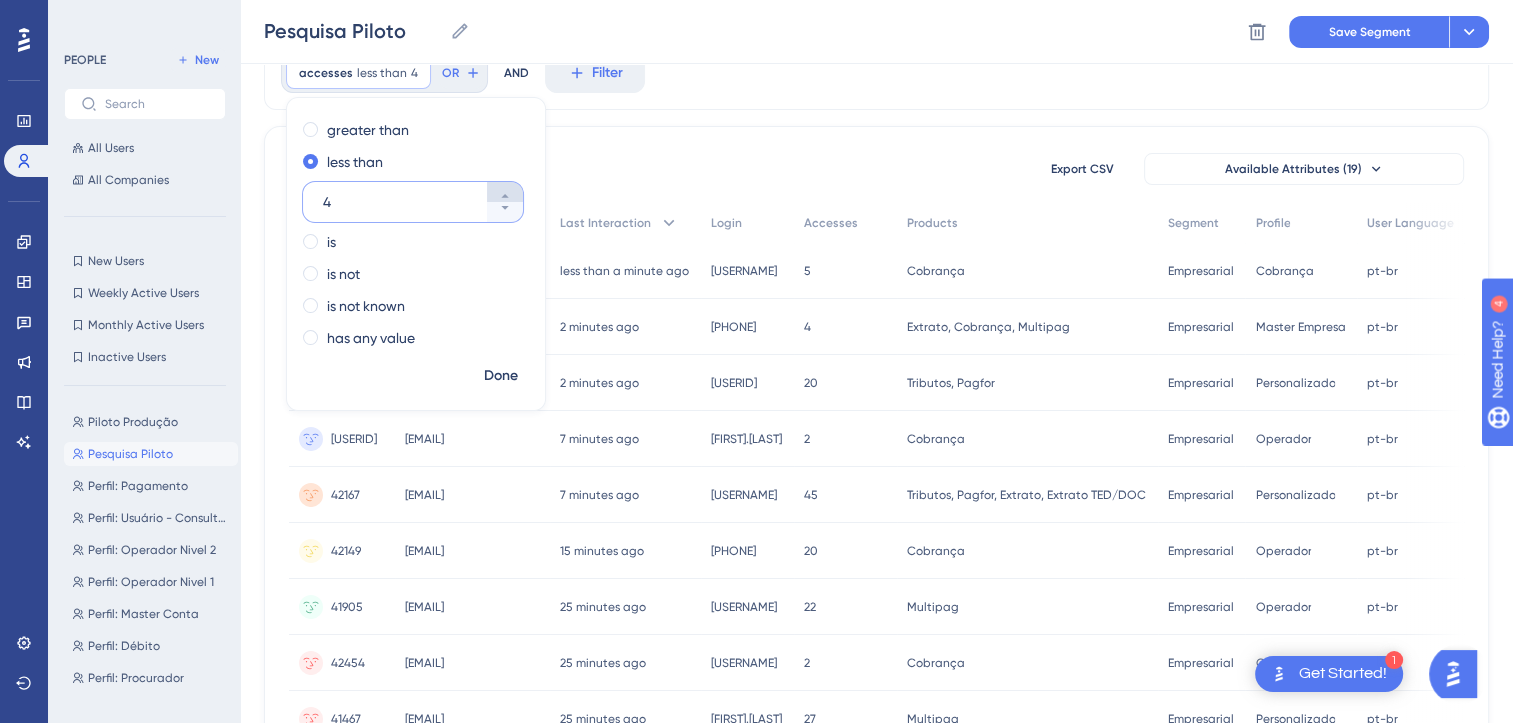 type on "5" 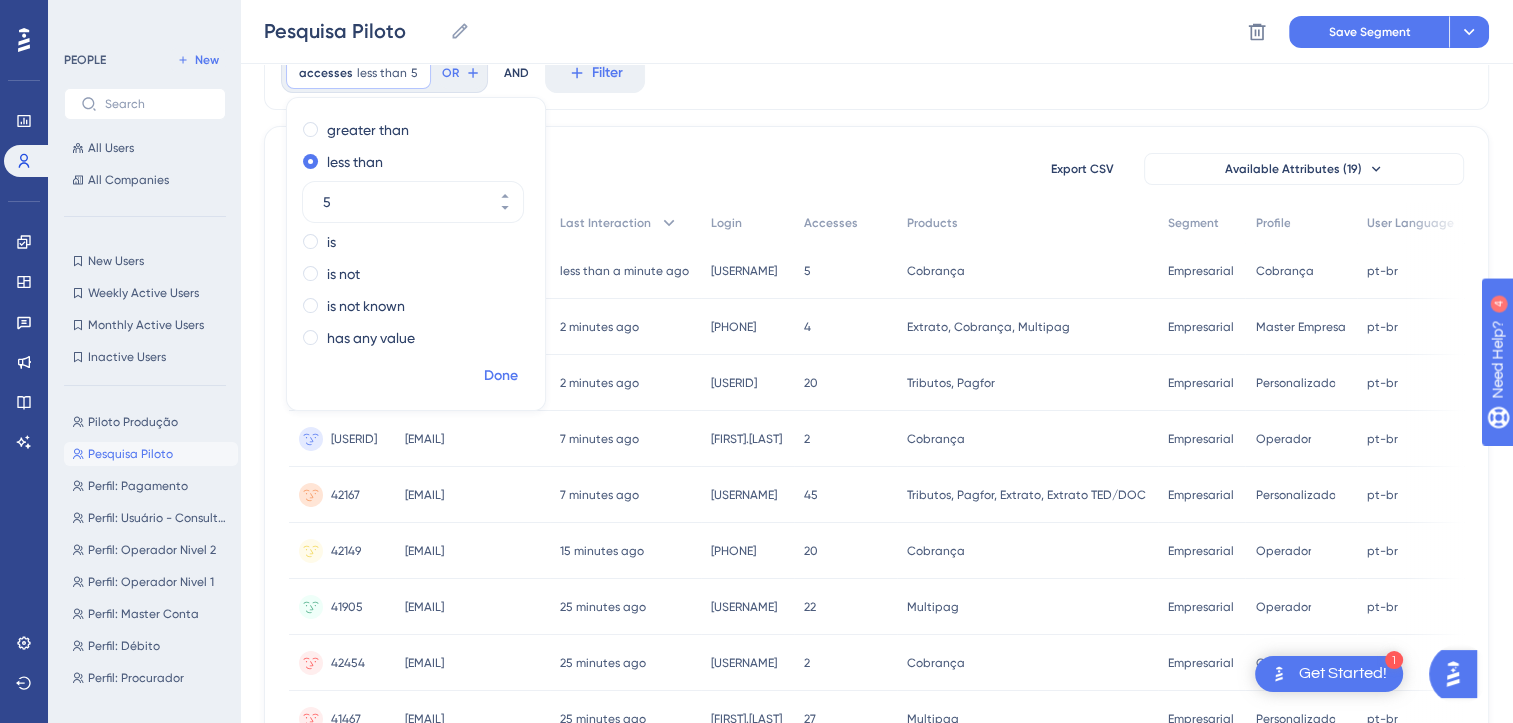click on "Done" at bounding box center [501, 376] 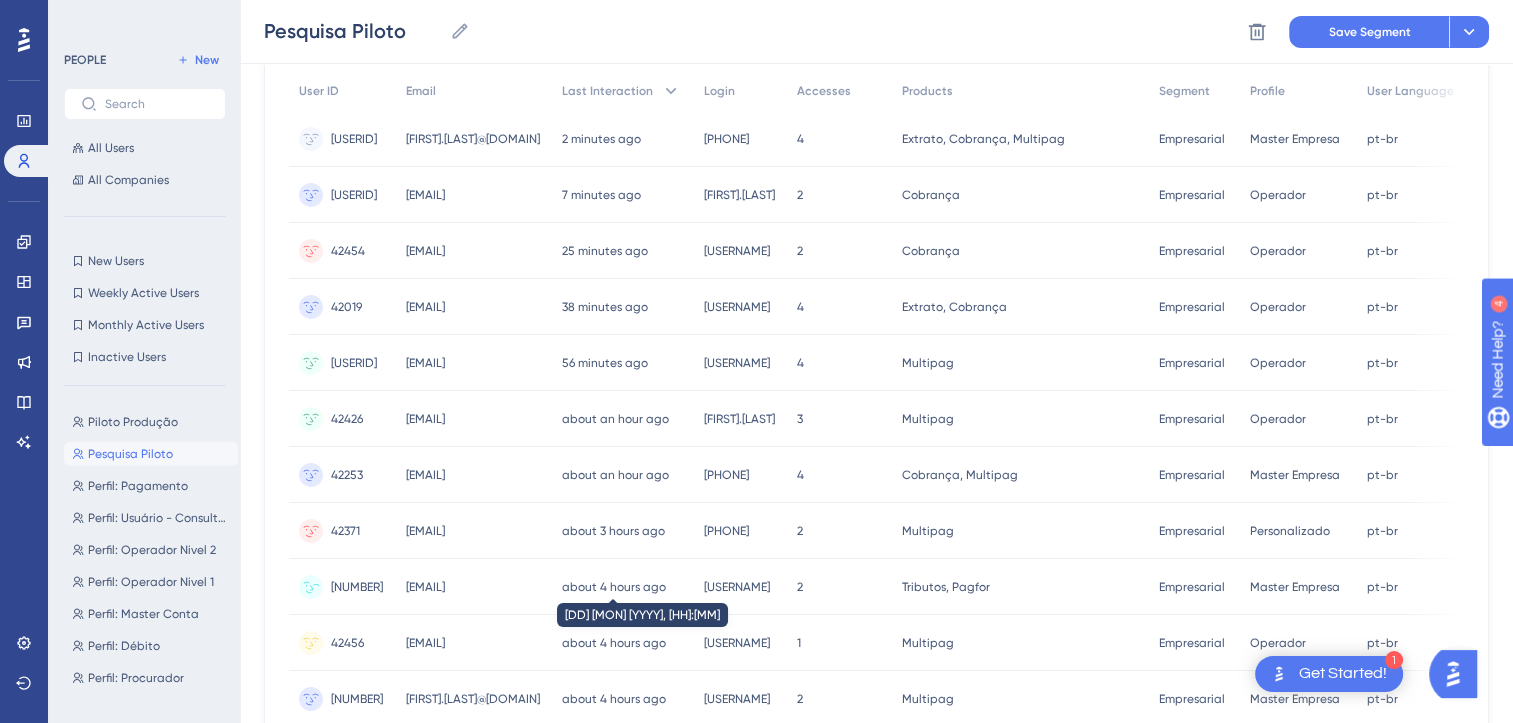 scroll, scrollTop: 0, scrollLeft: 0, axis: both 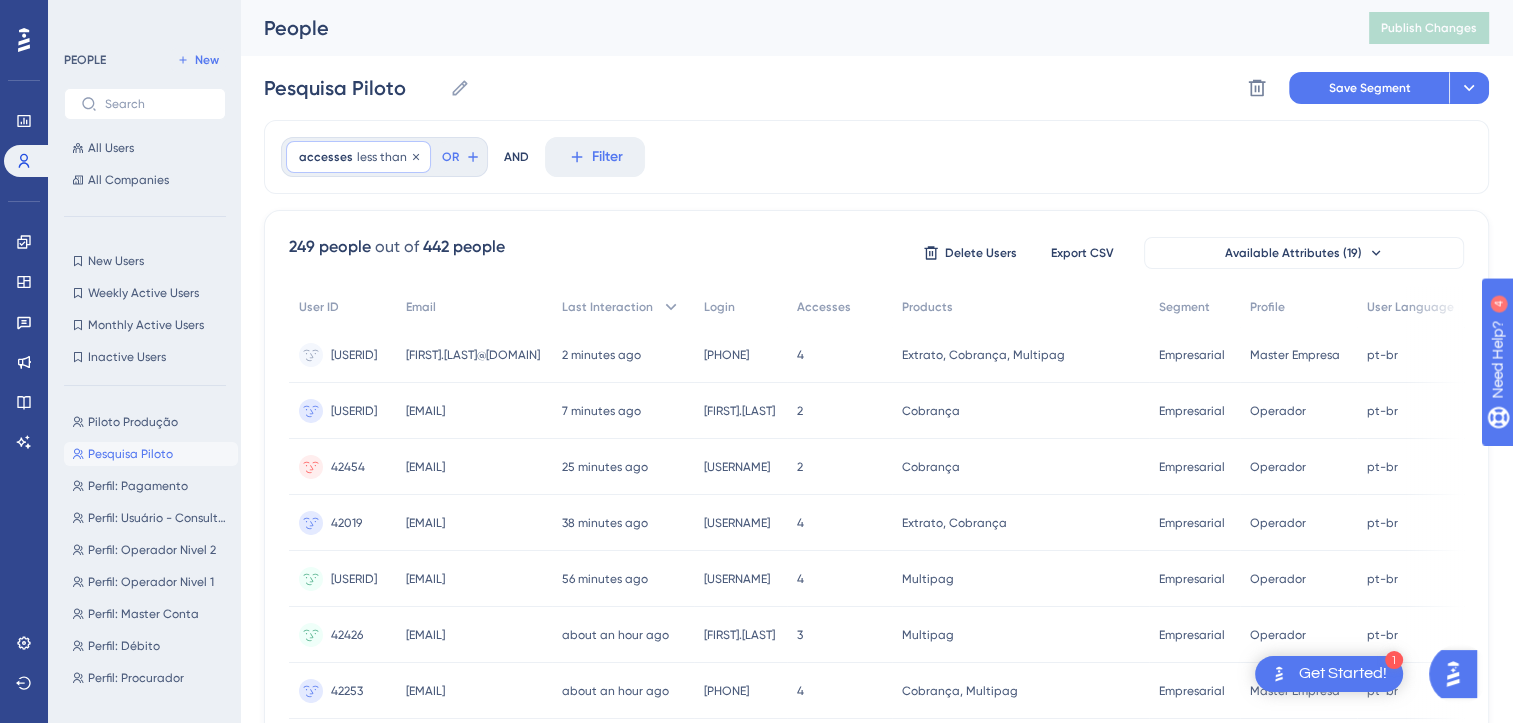 click on "less than" at bounding box center (382, 157) 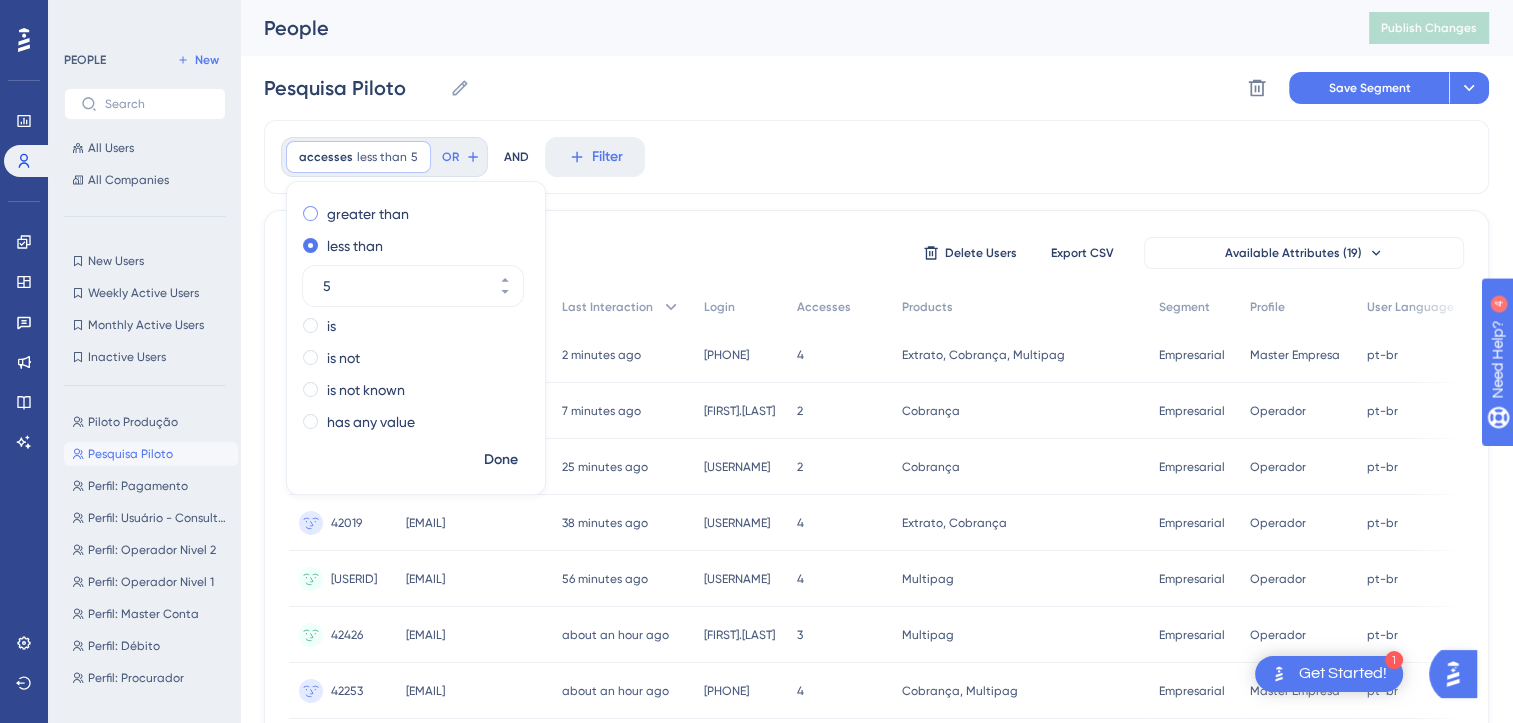 click at bounding box center [310, 213] 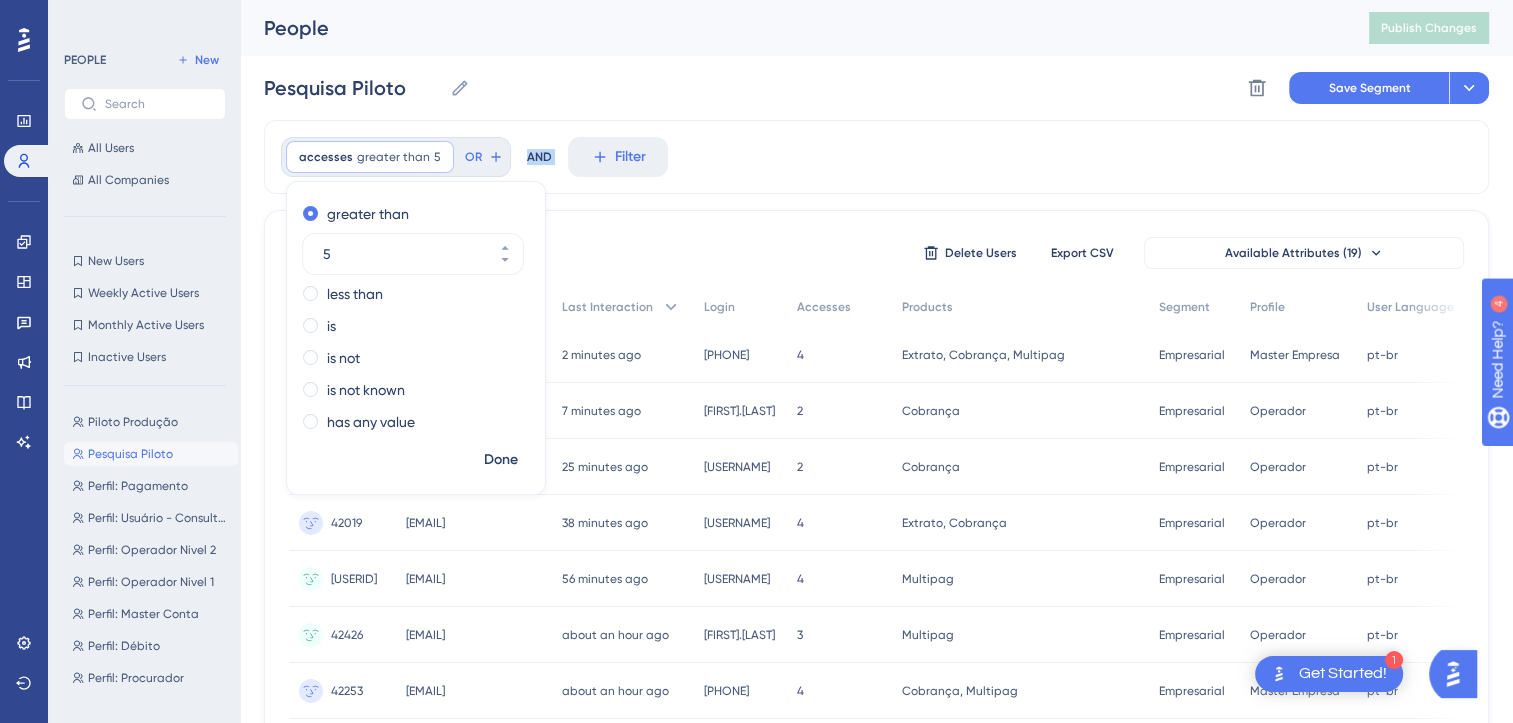 drag, startPoint x: 685, startPoint y: 196, endPoint x: 526, endPoint y: 458, distance: 306.47186 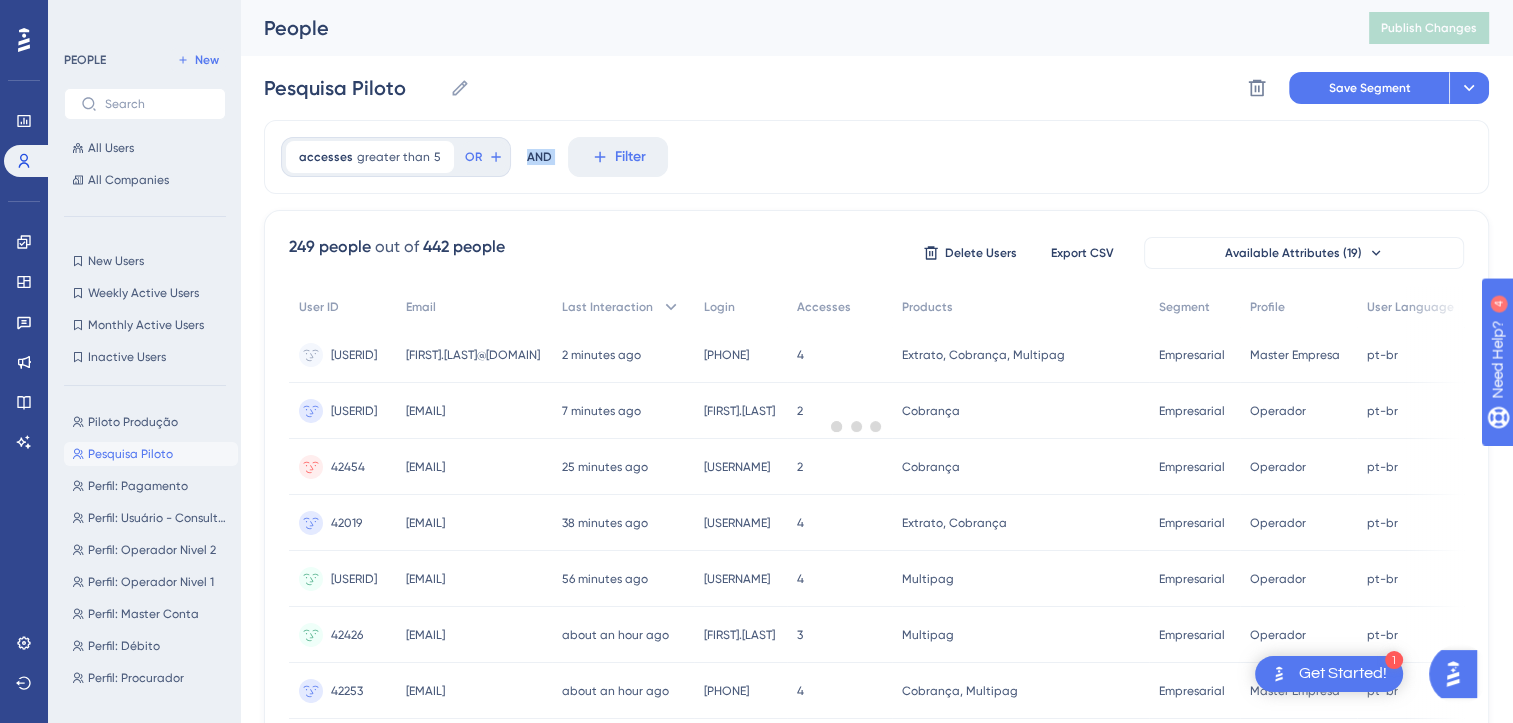 click at bounding box center [856, 425] 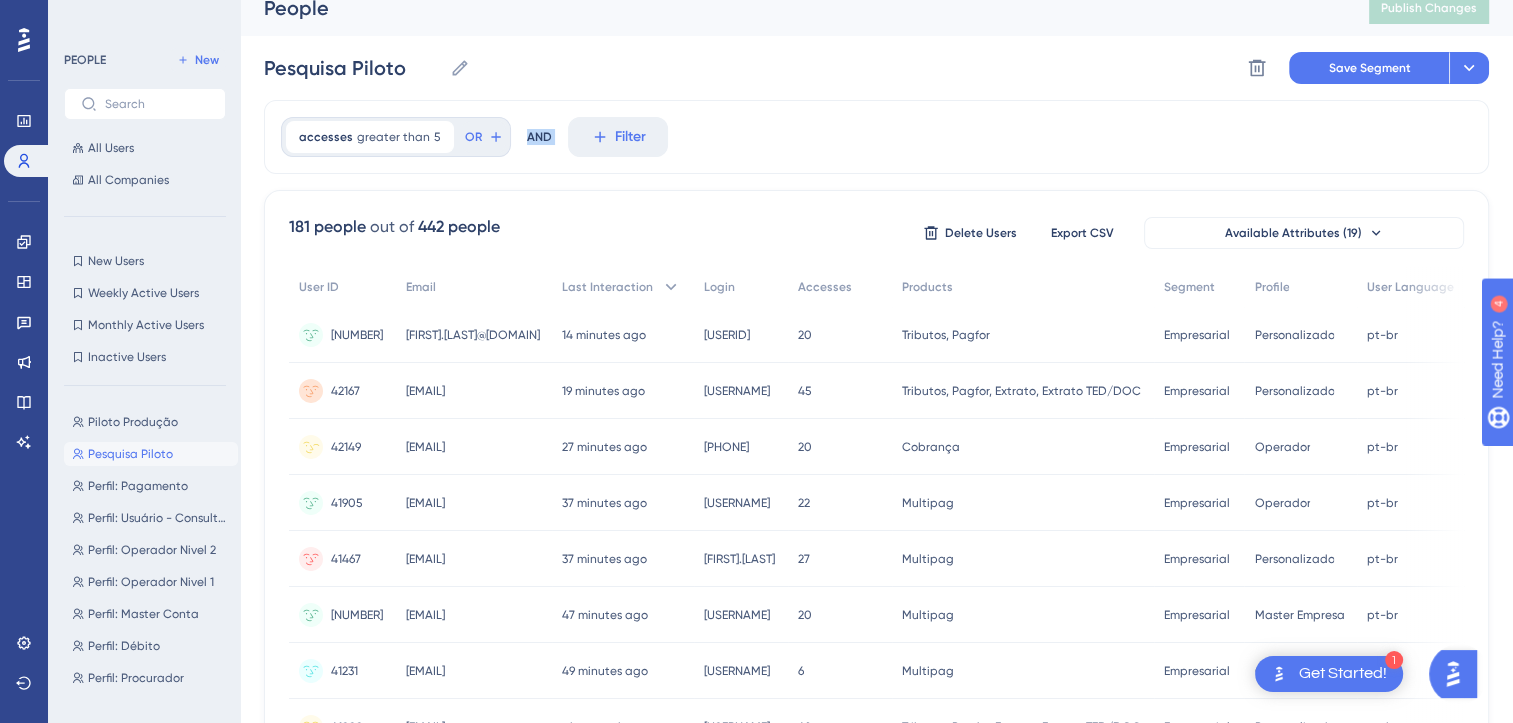 scroll, scrollTop: 0, scrollLeft: 0, axis: both 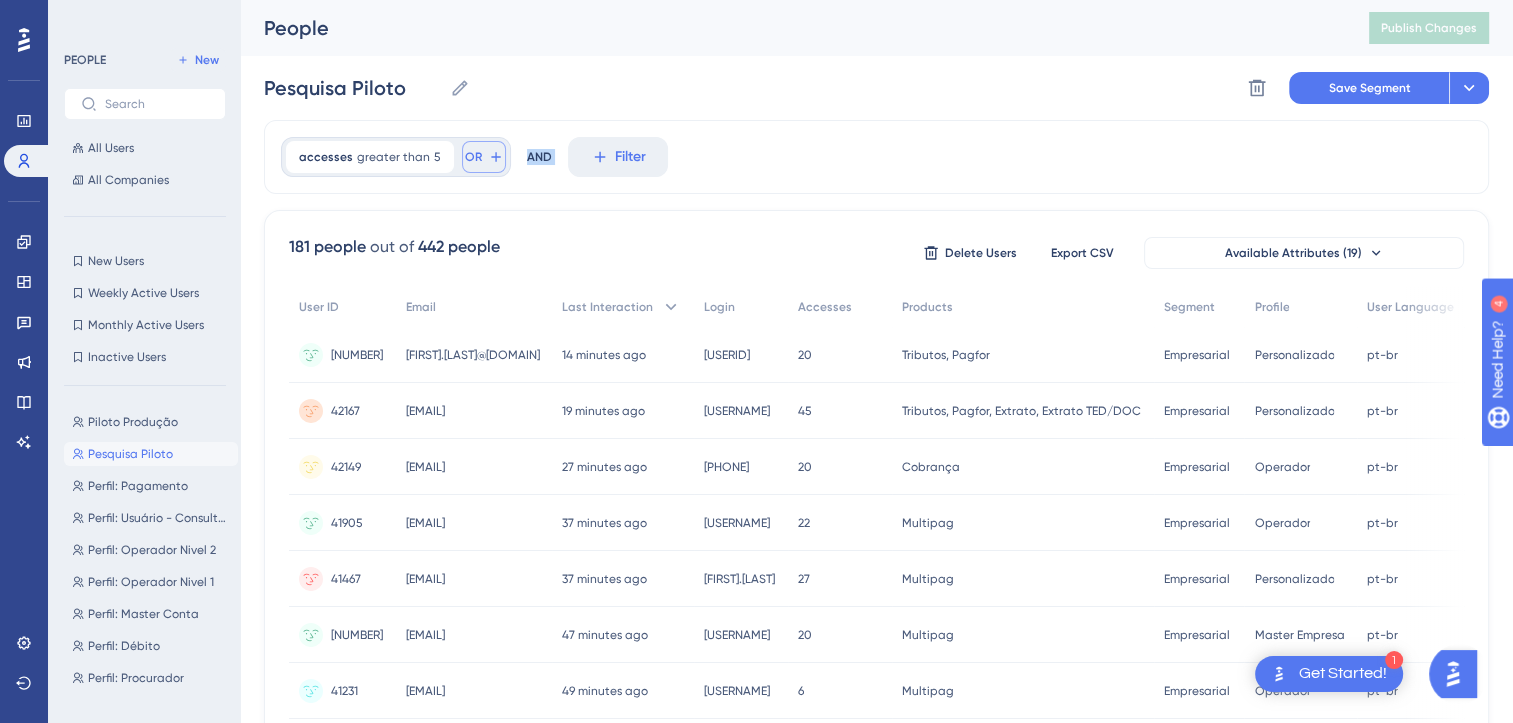 click 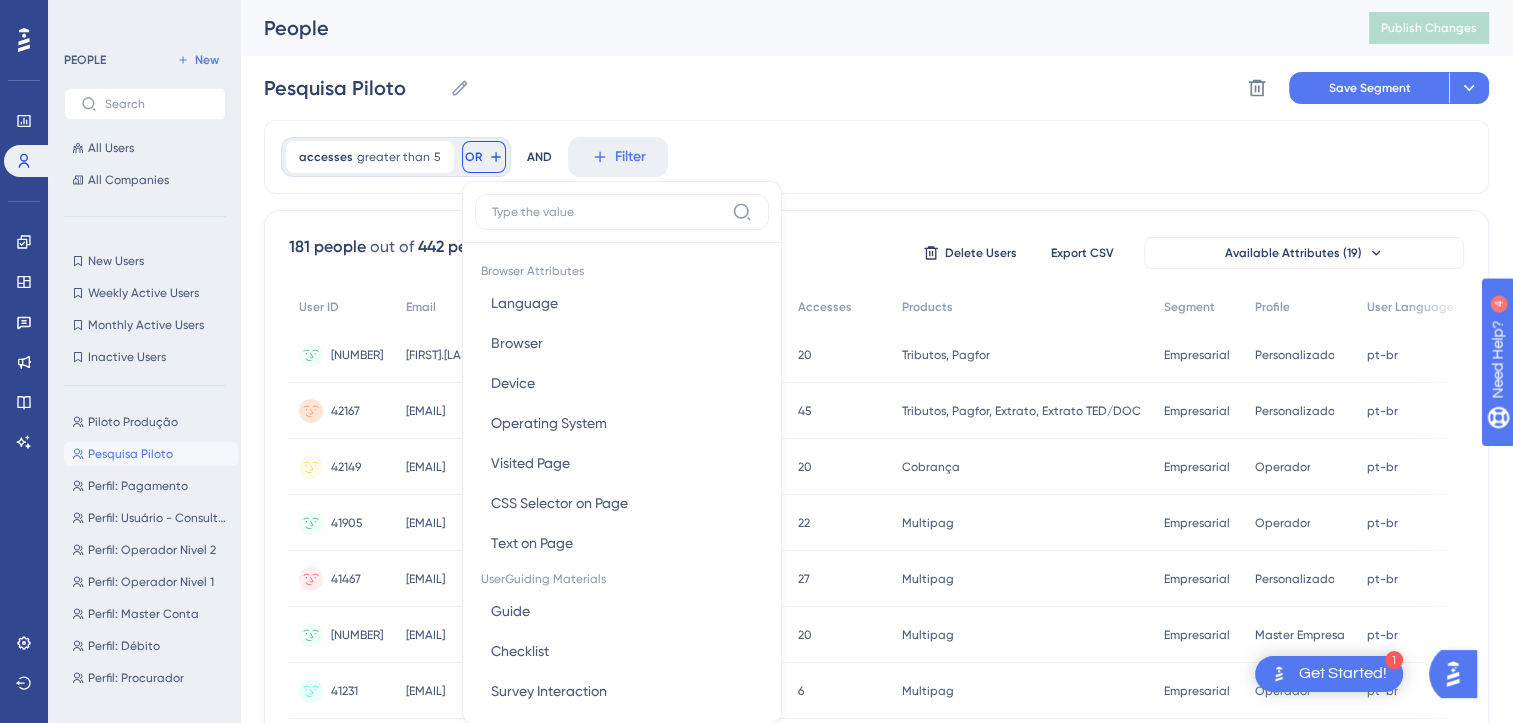 scroll, scrollTop: 86, scrollLeft: 0, axis: vertical 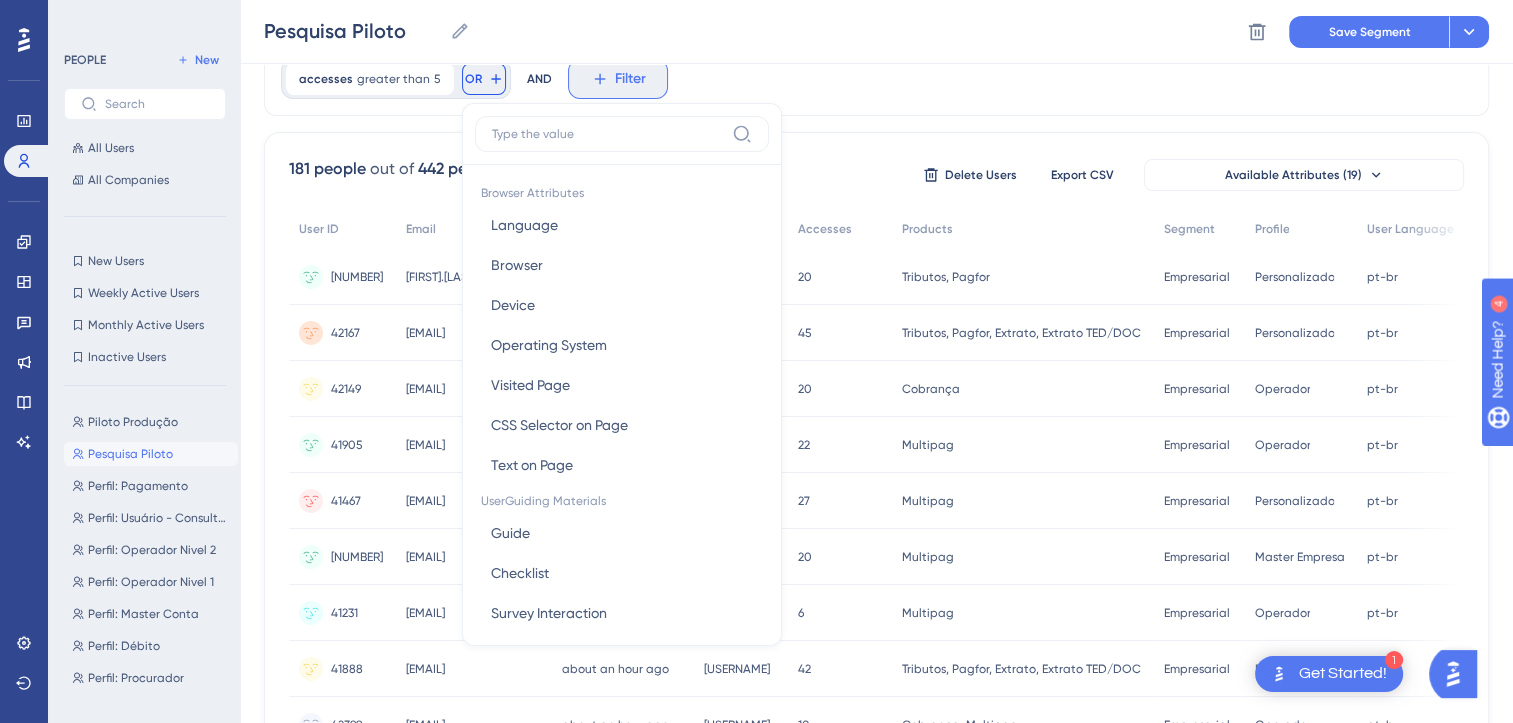 click 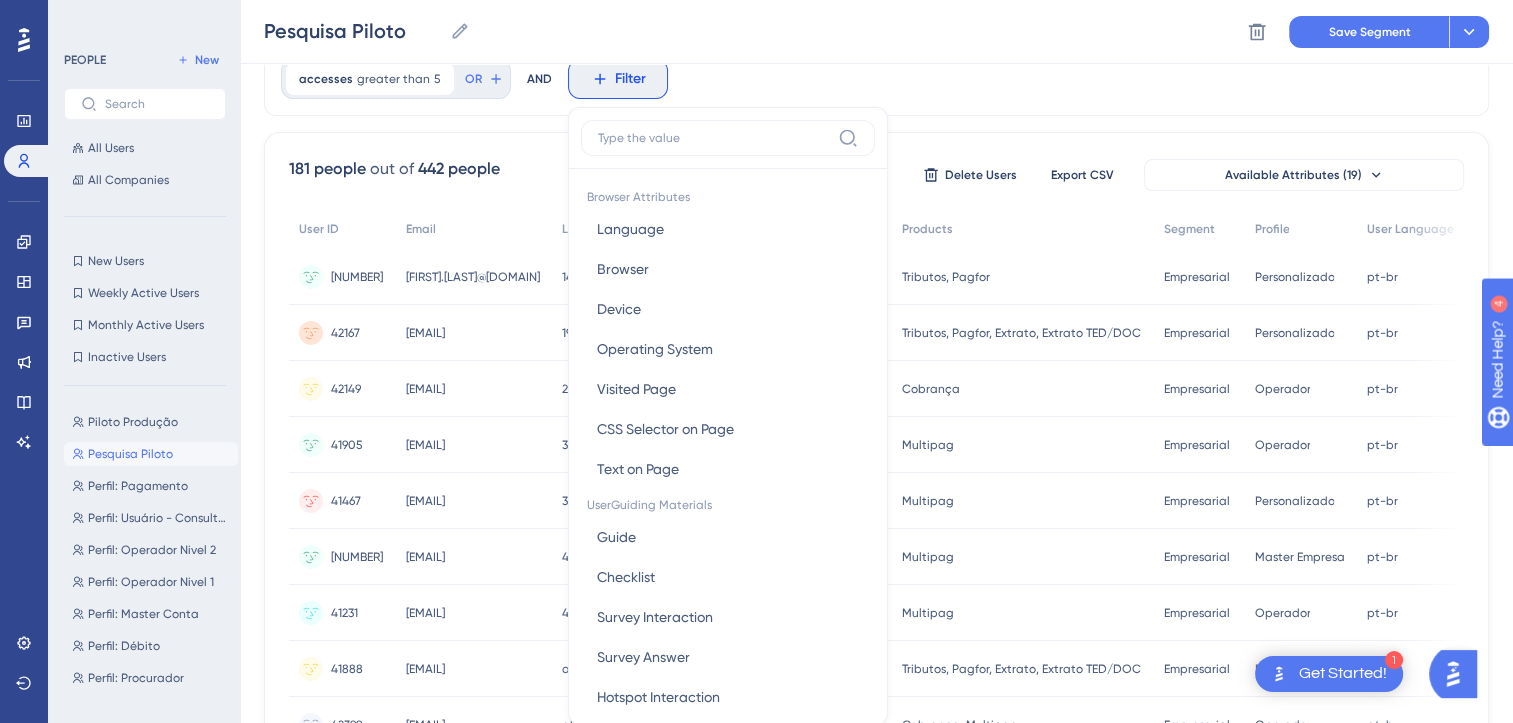 scroll, scrollTop: 135, scrollLeft: 0, axis: vertical 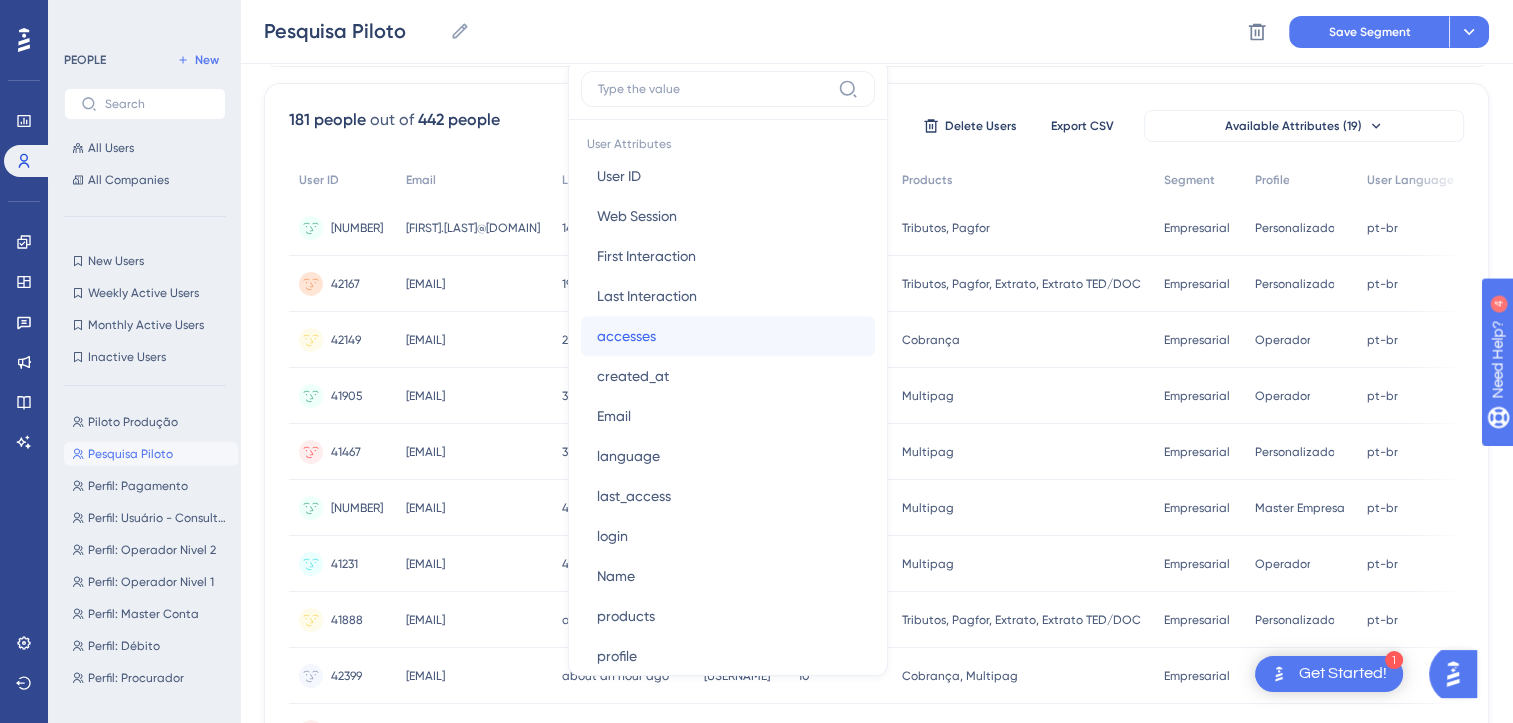 click on "accesses" at bounding box center (626, 336) 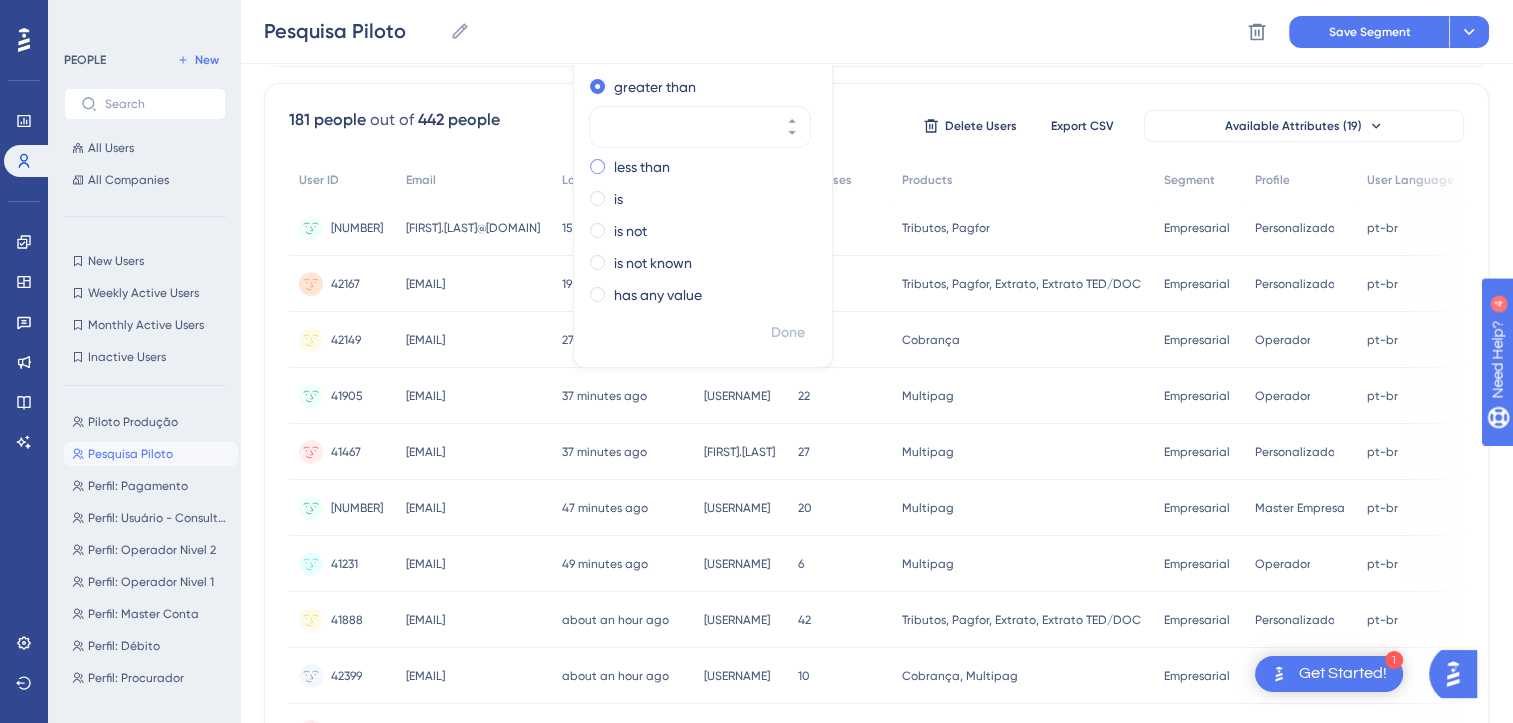 click on "less than" at bounding box center [642, 167] 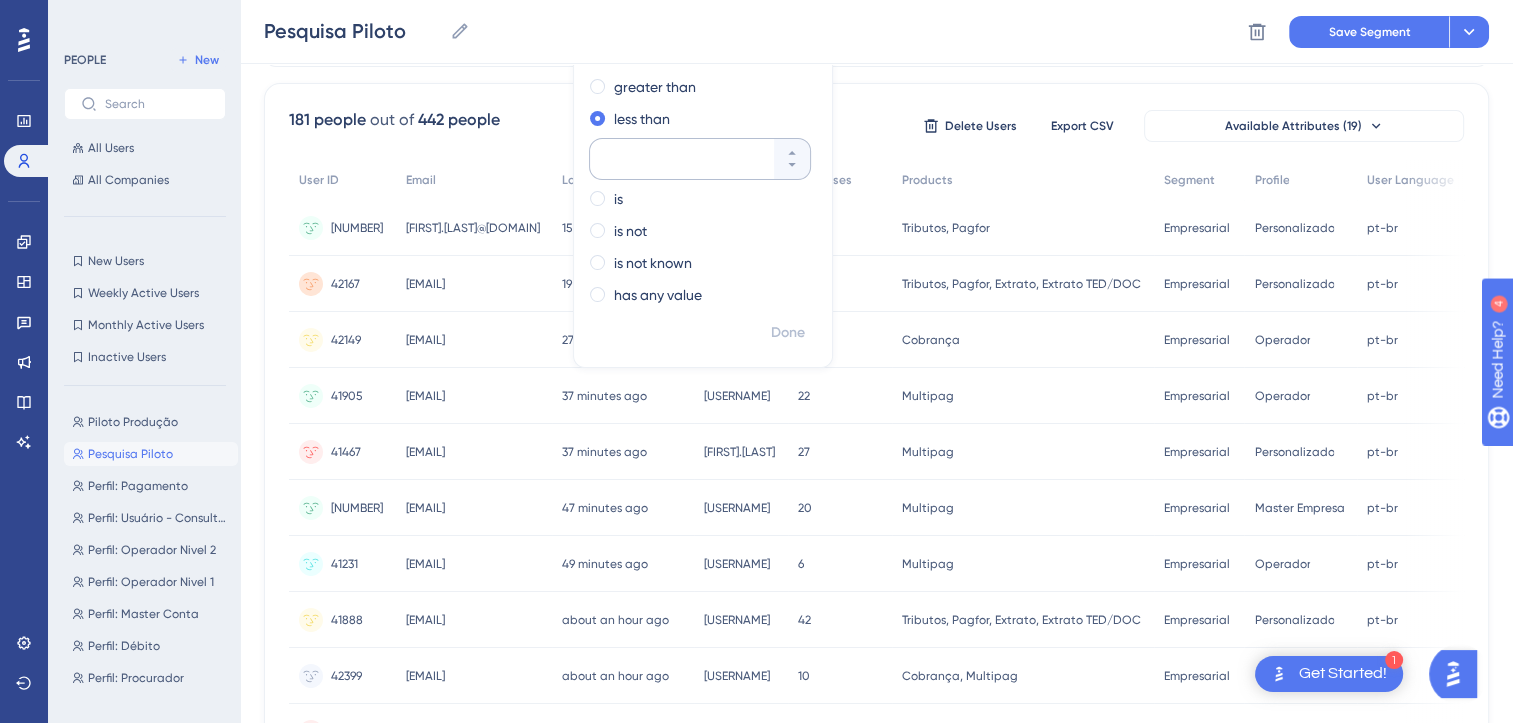 click at bounding box center [690, 159] 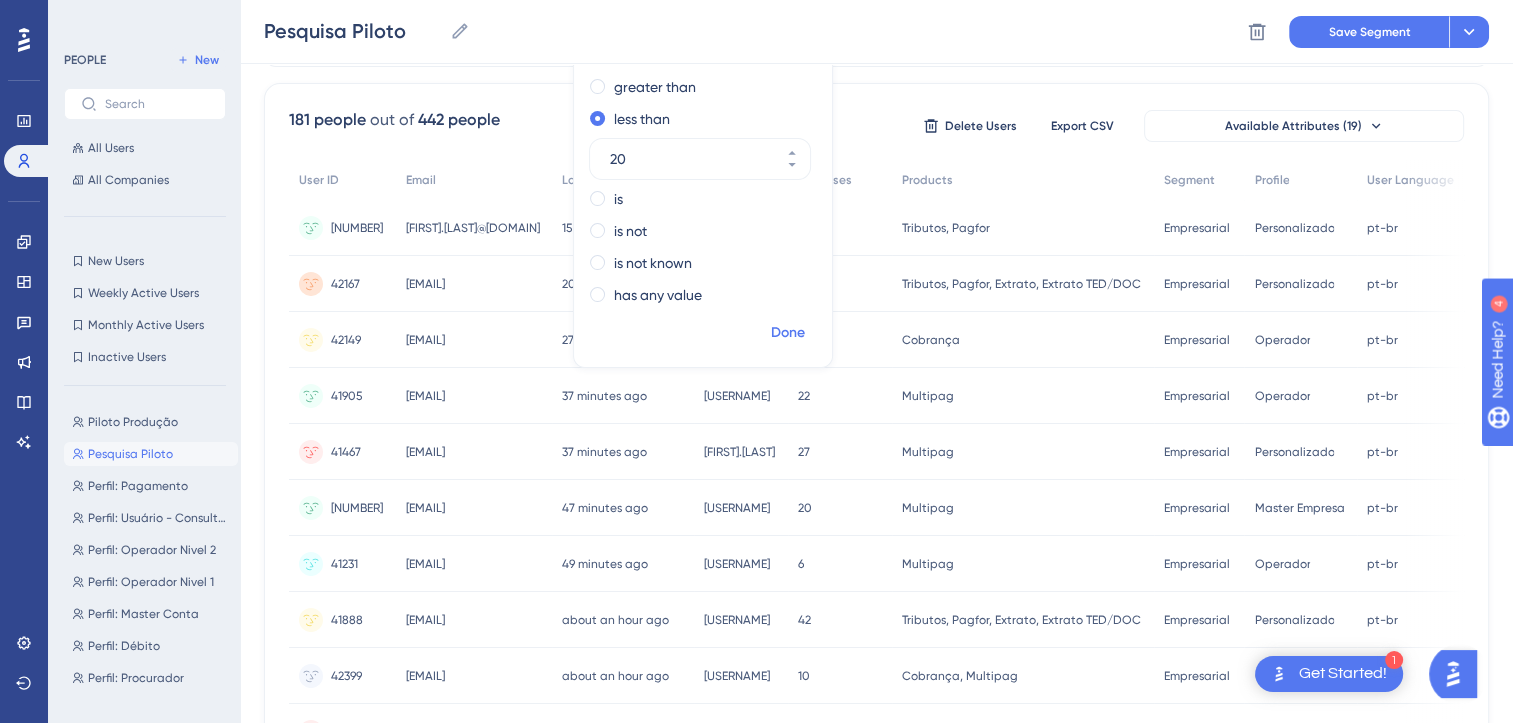 type on "20" 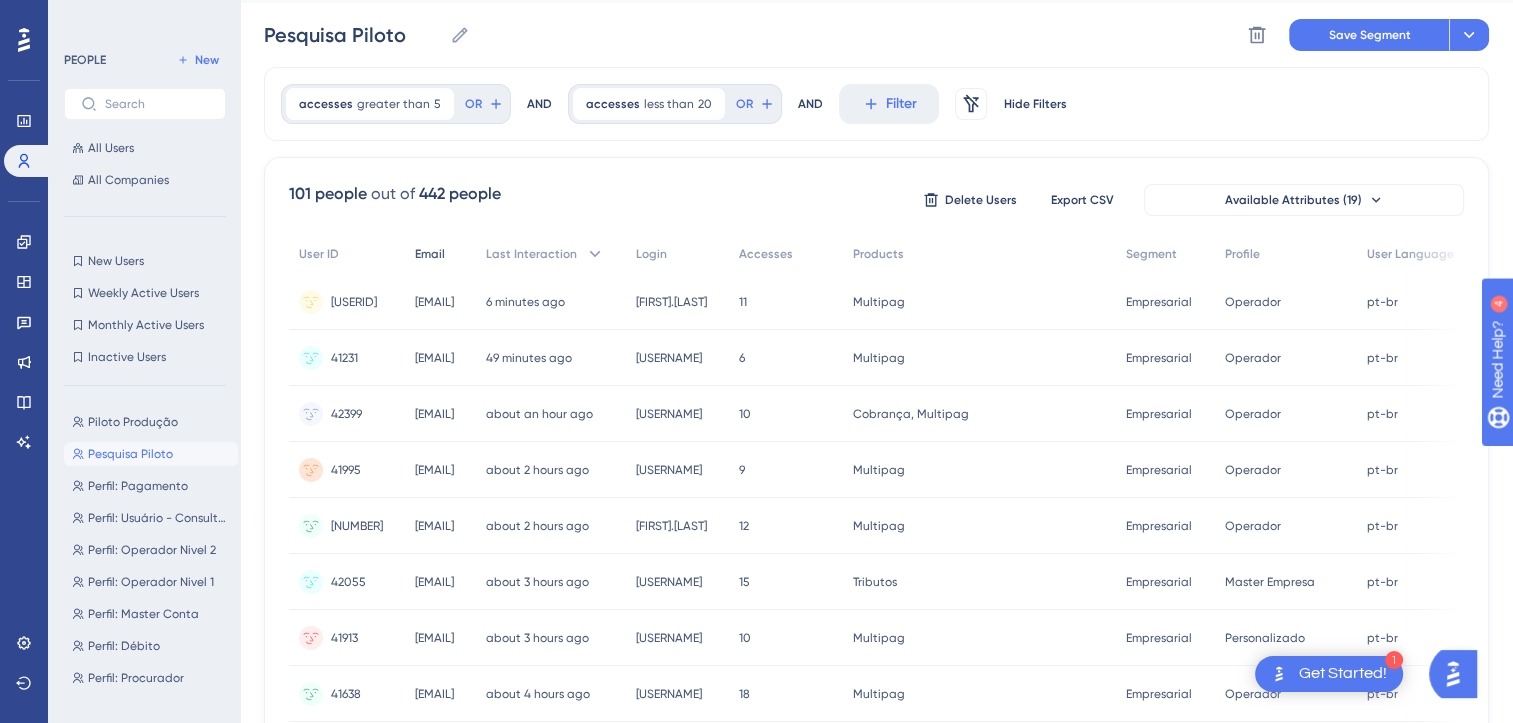 scroll, scrollTop: 0, scrollLeft: 0, axis: both 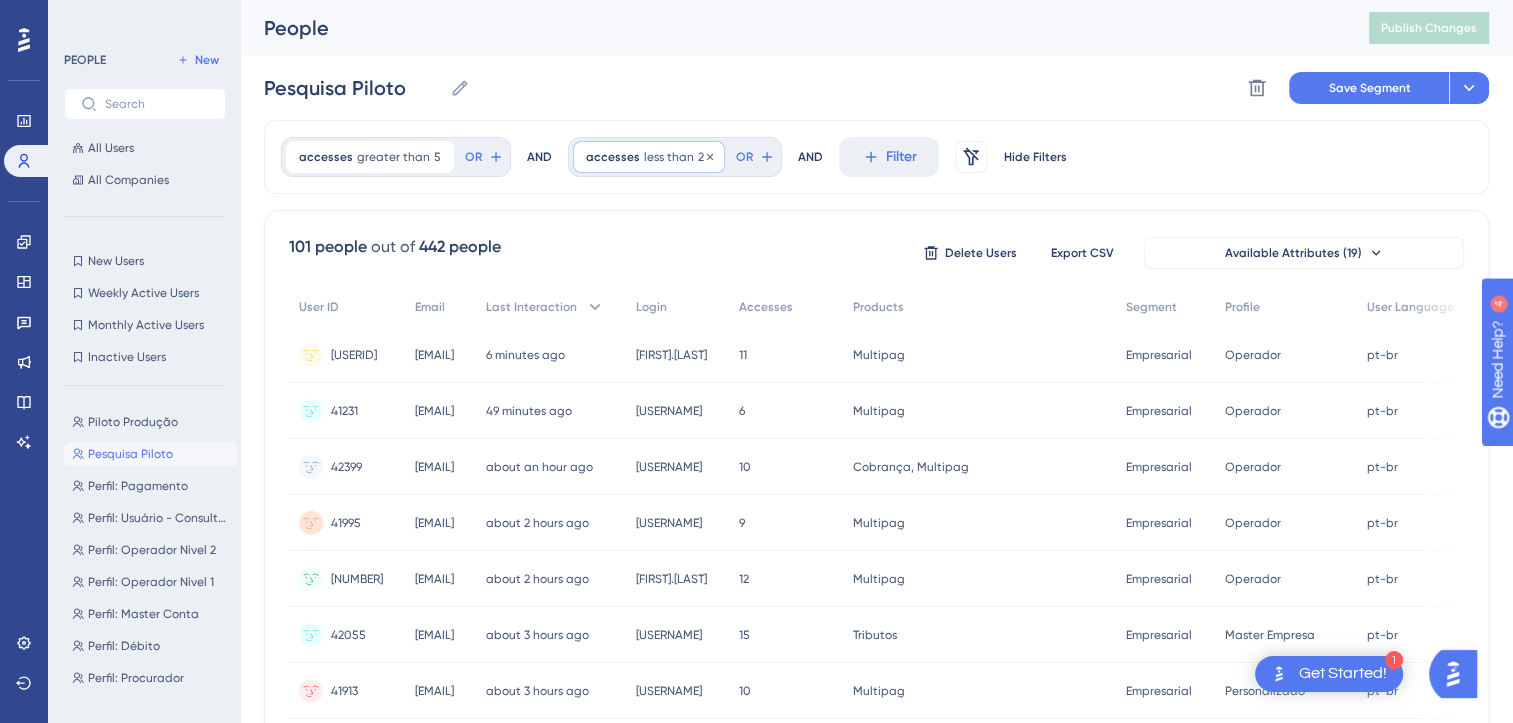 click on "less than" at bounding box center [669, 157] 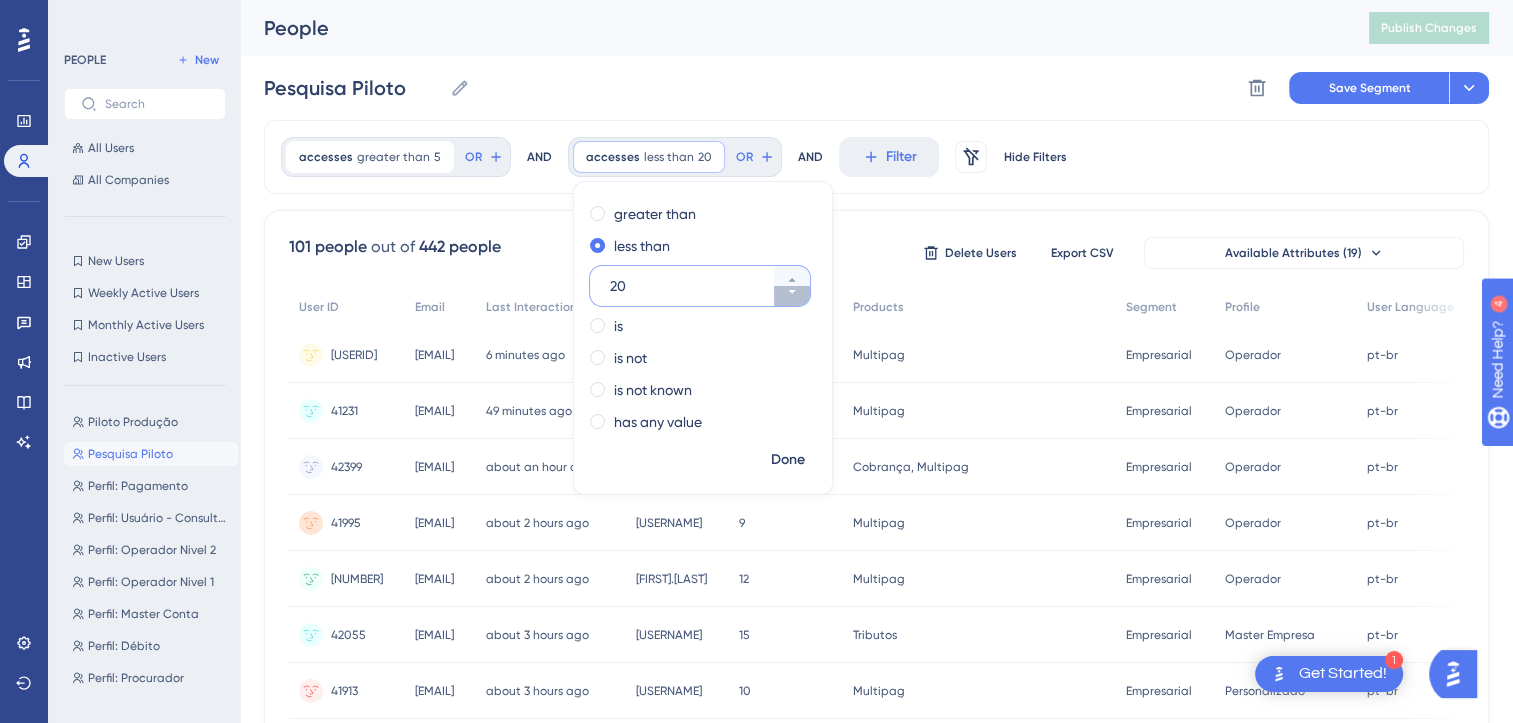 click 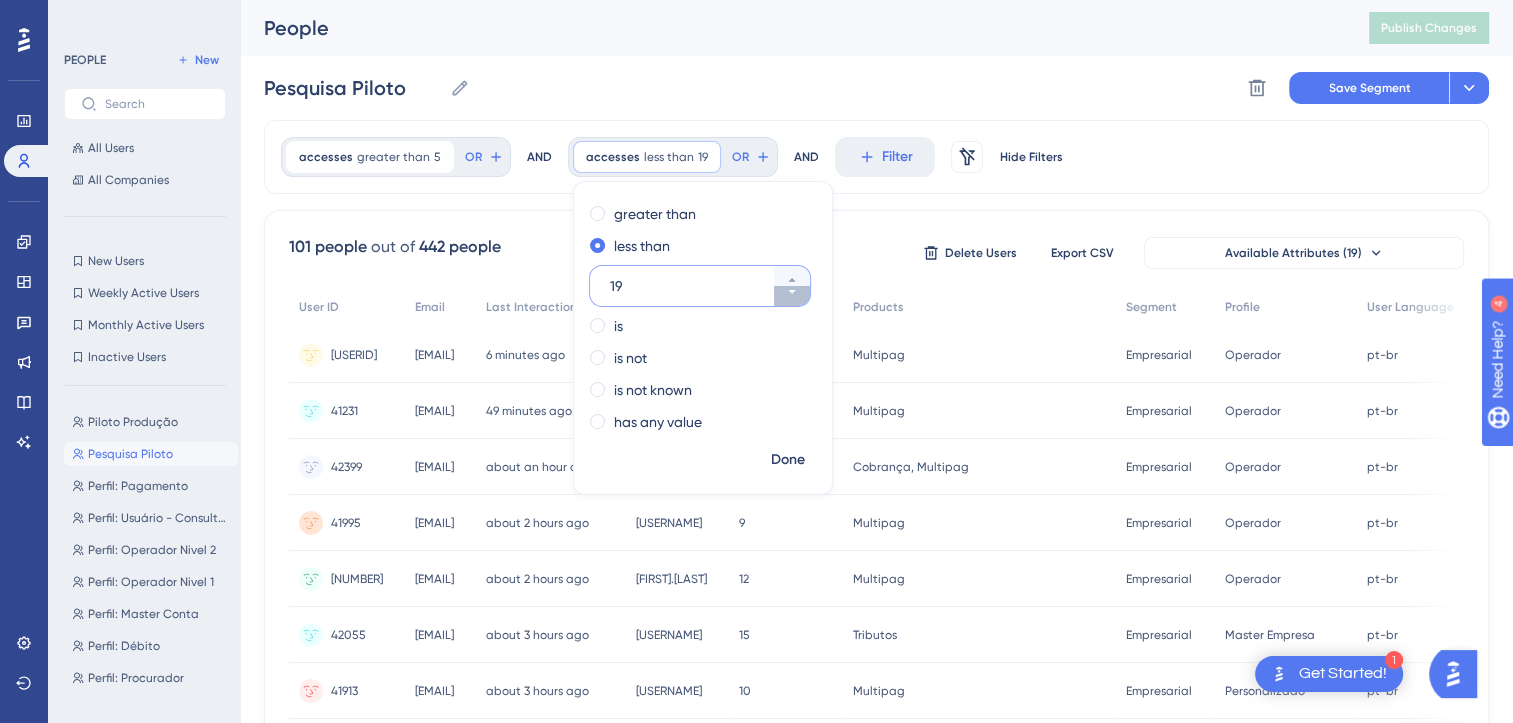 click 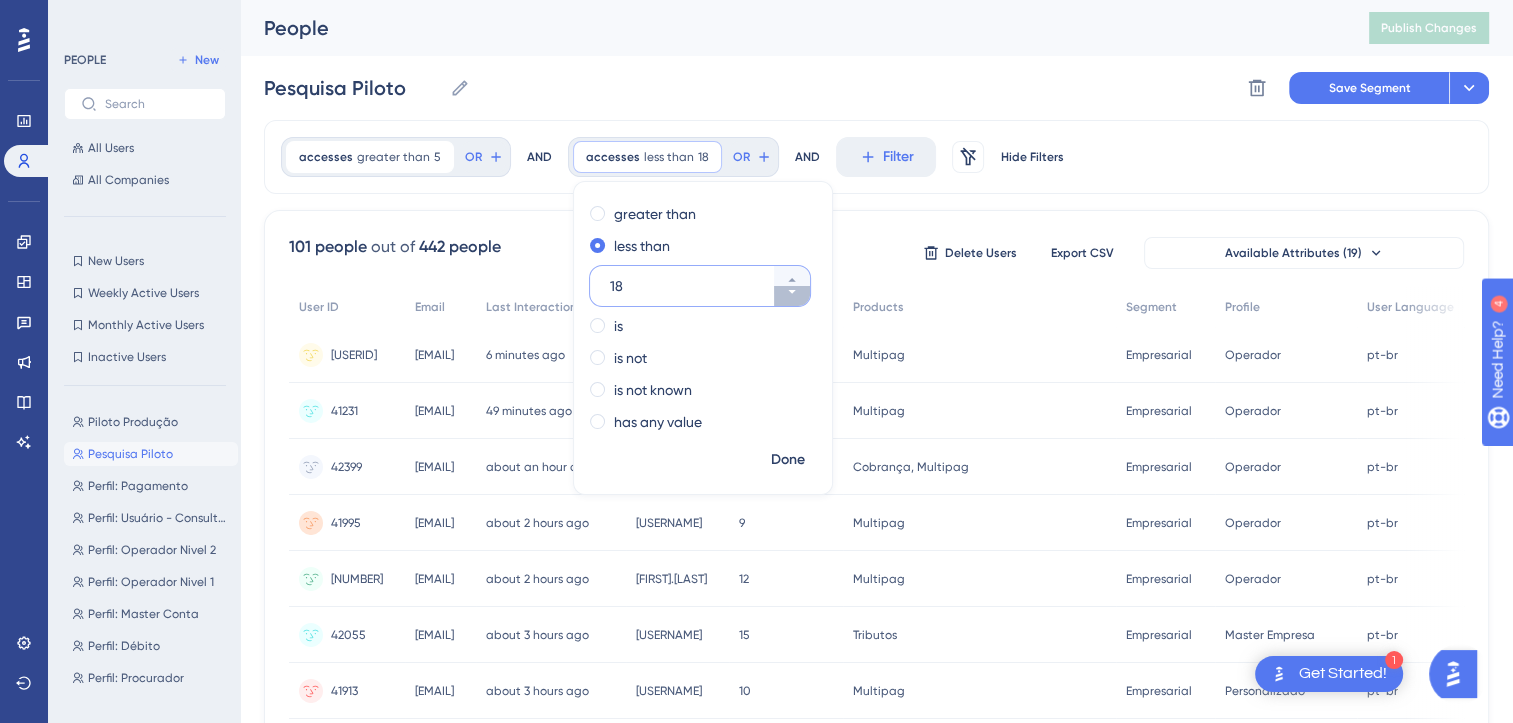 click 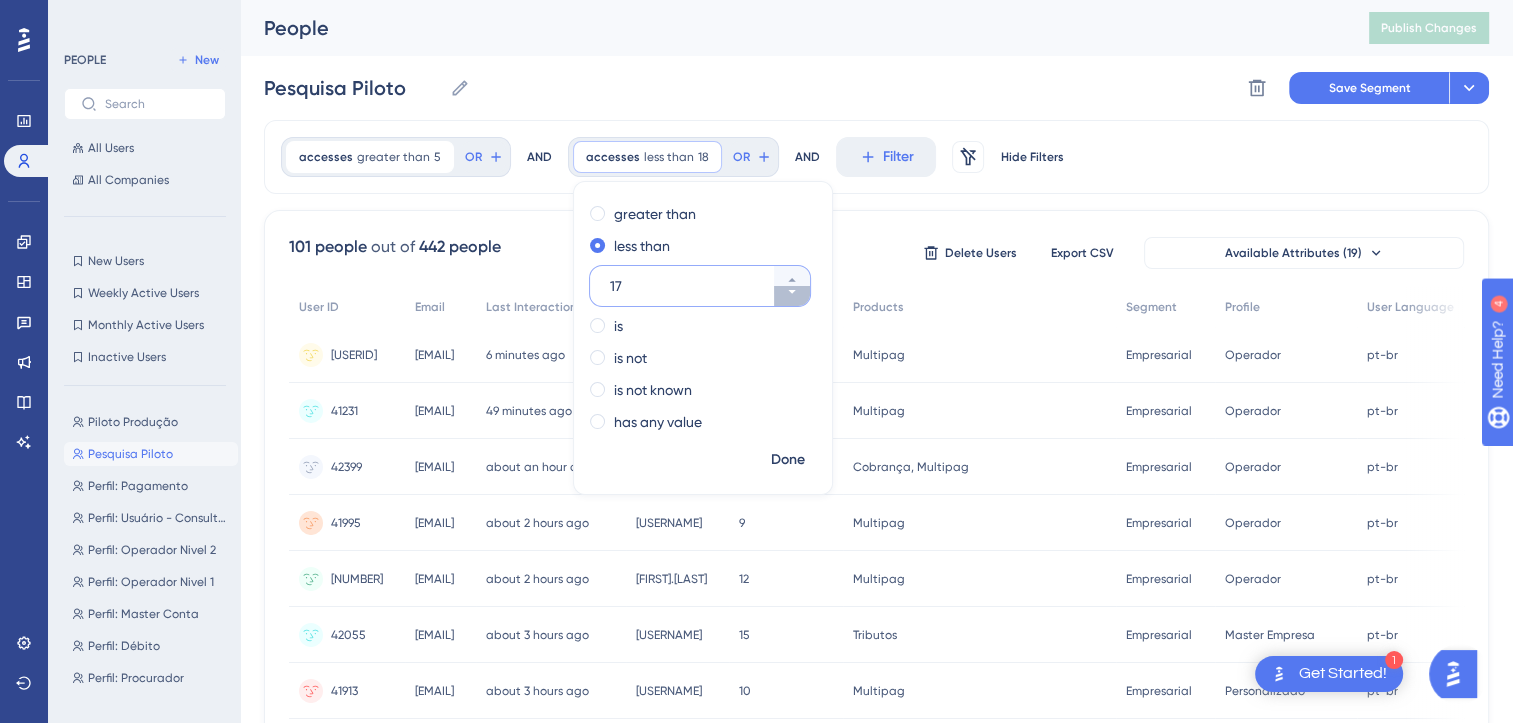 click 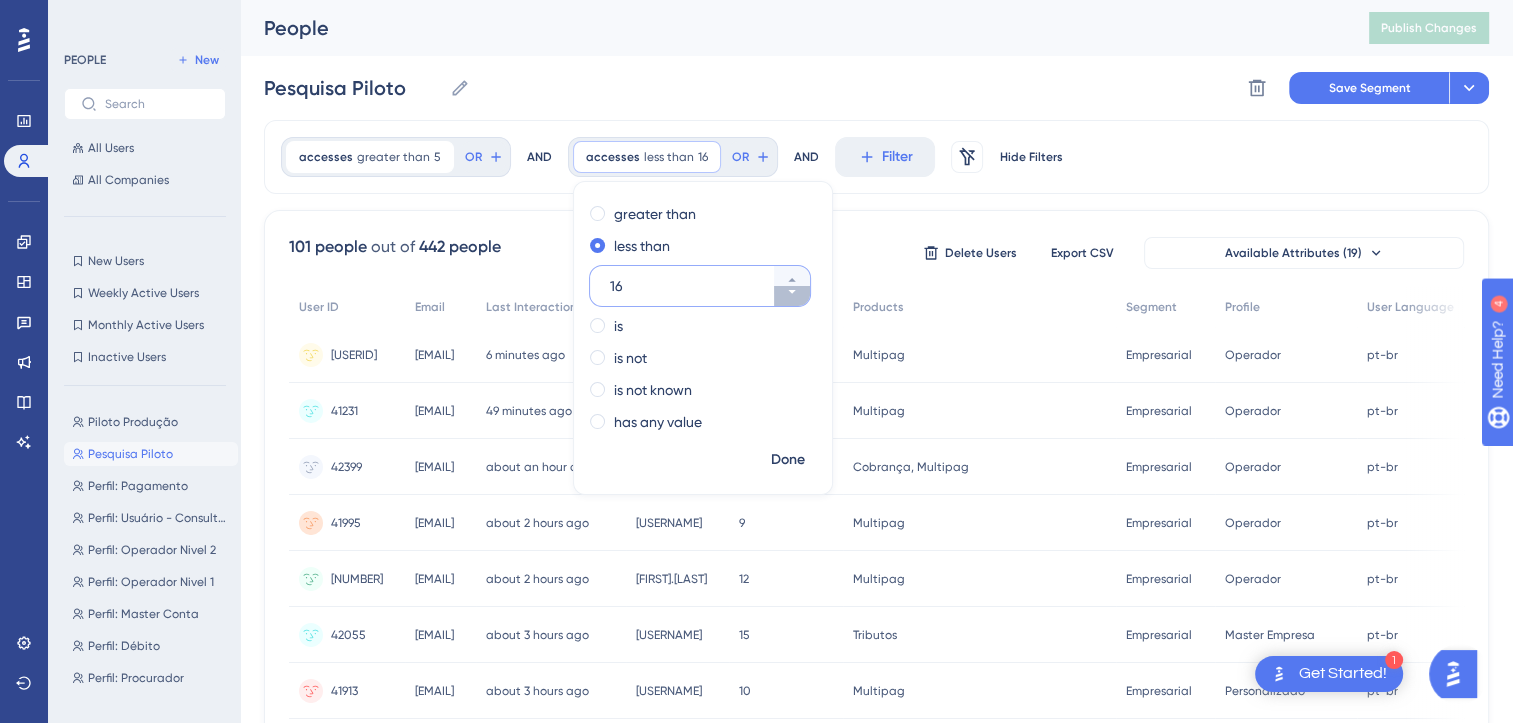 click 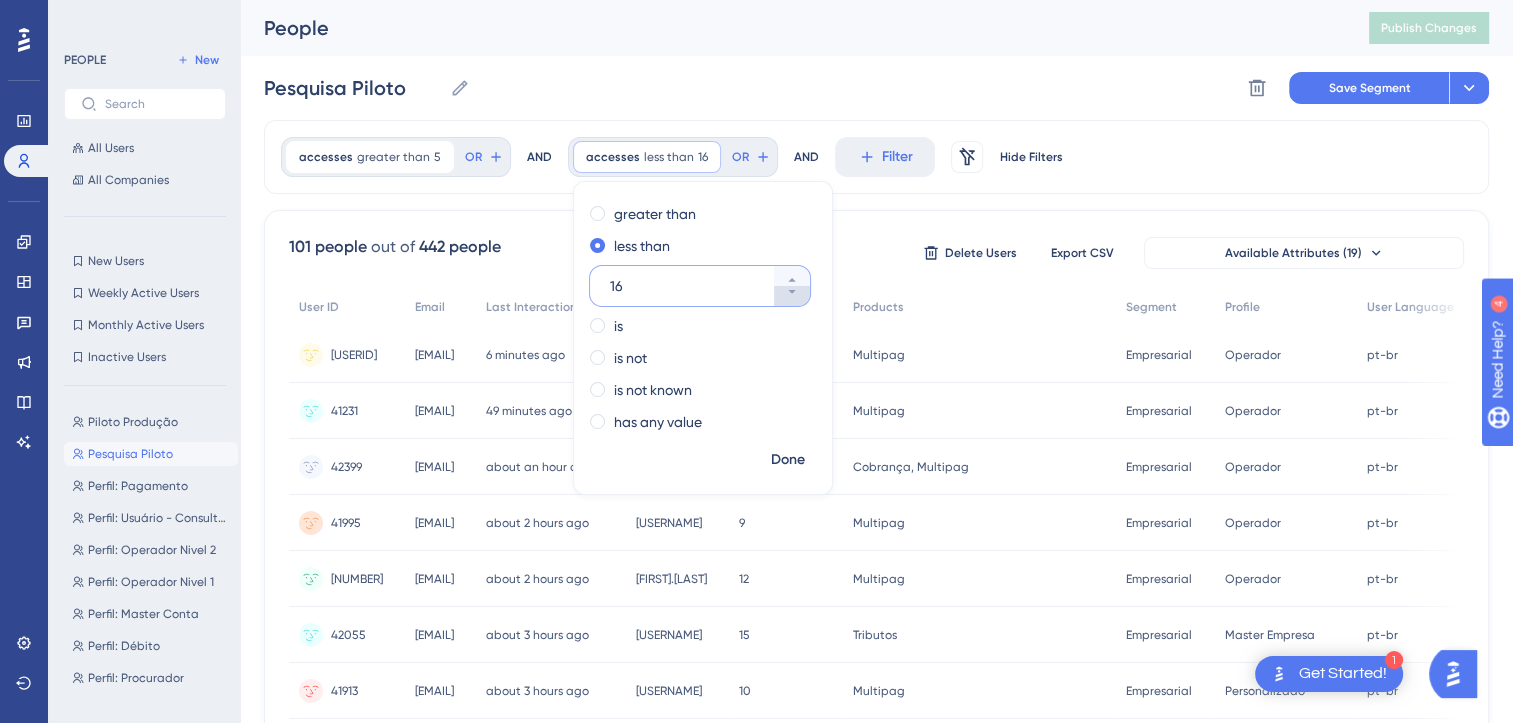 type on "15" 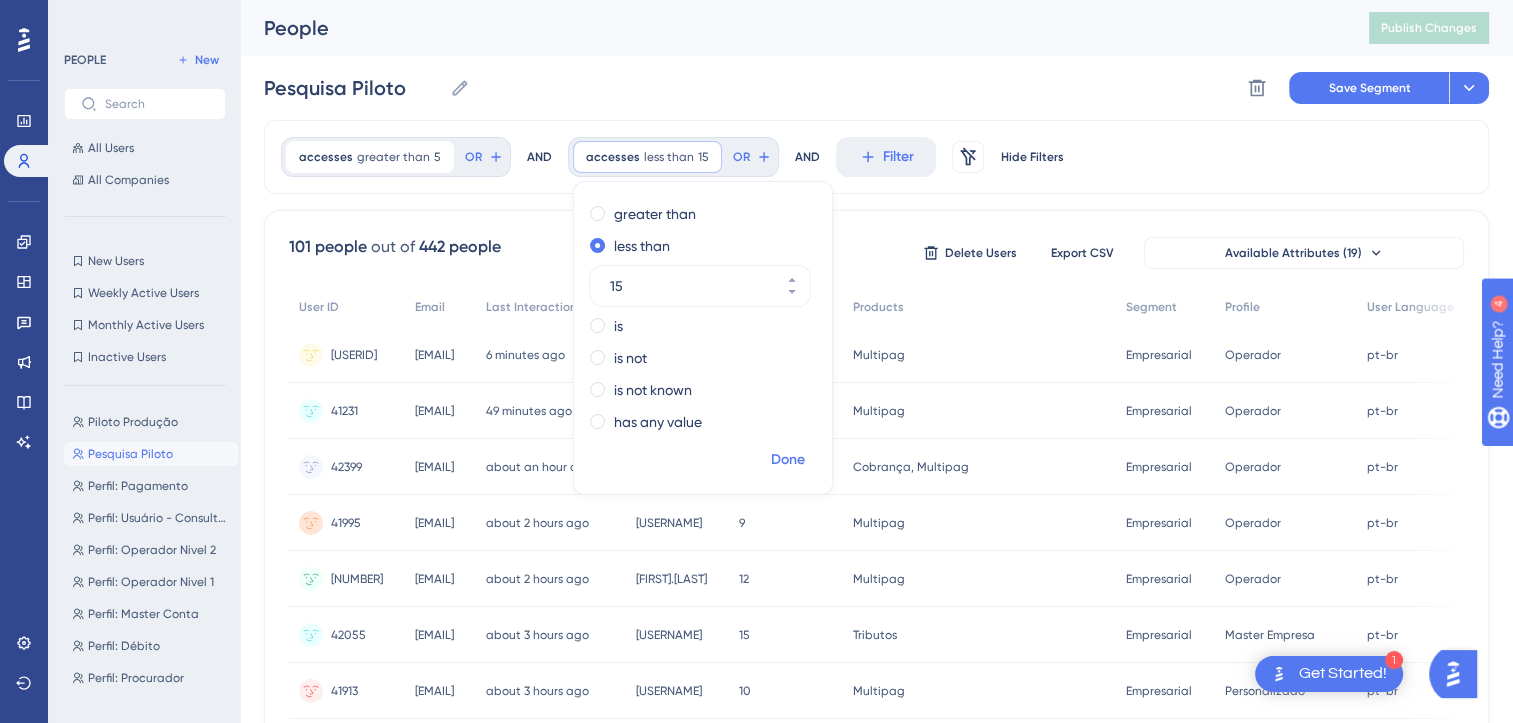 click on "Done" at bounding box center (788, 460) 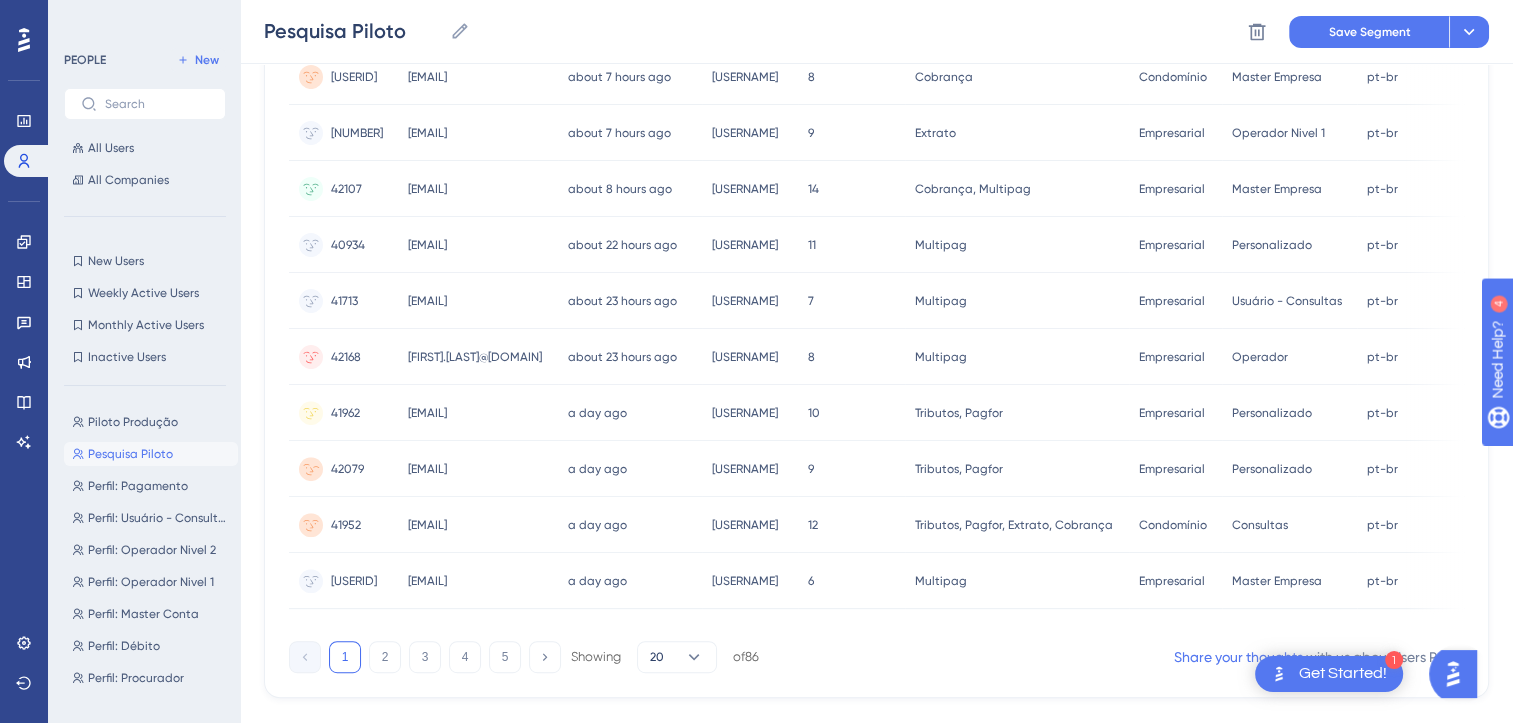 scroll, scrollTop: 890, scrollLeft: 0, axis: vertical 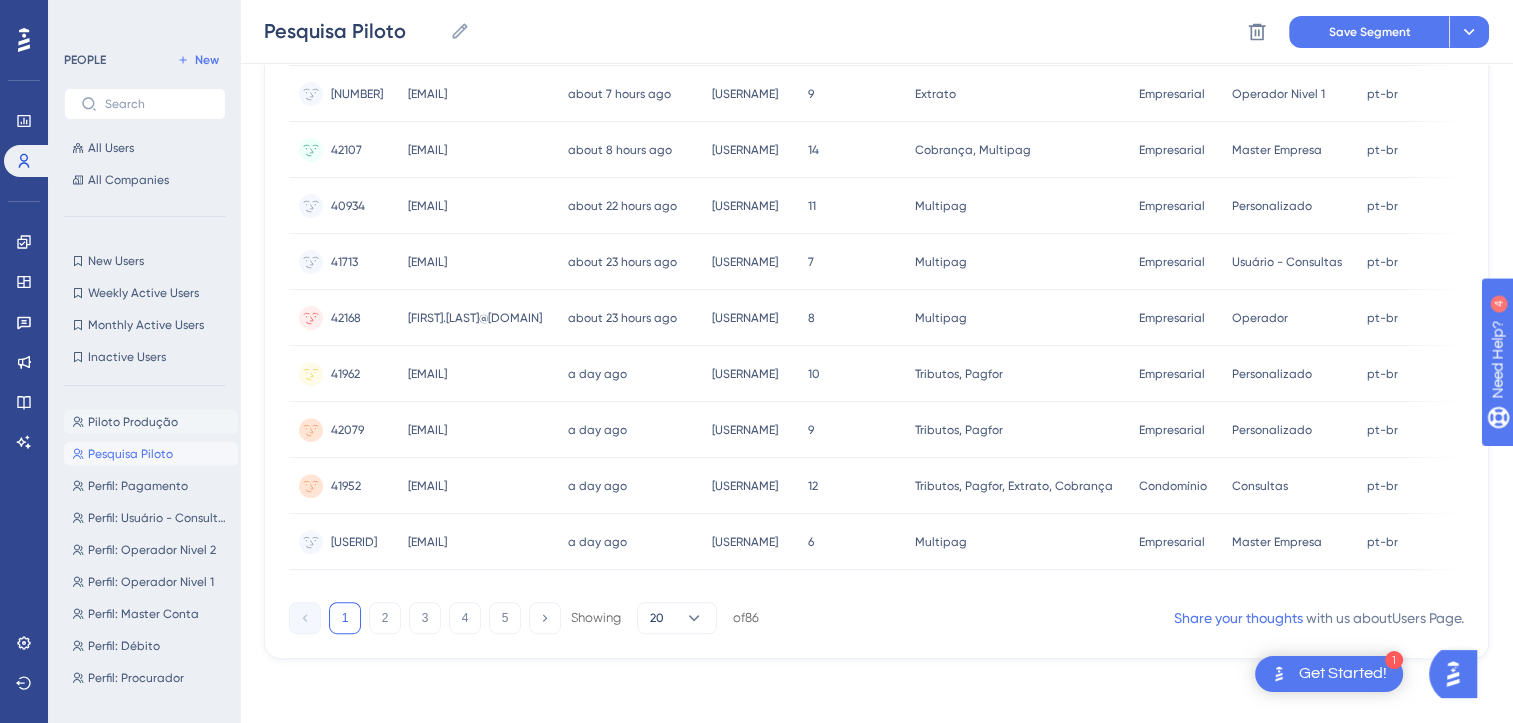 click on "Piloto Produção Piloto Produção" at bounding box center [151, 422] 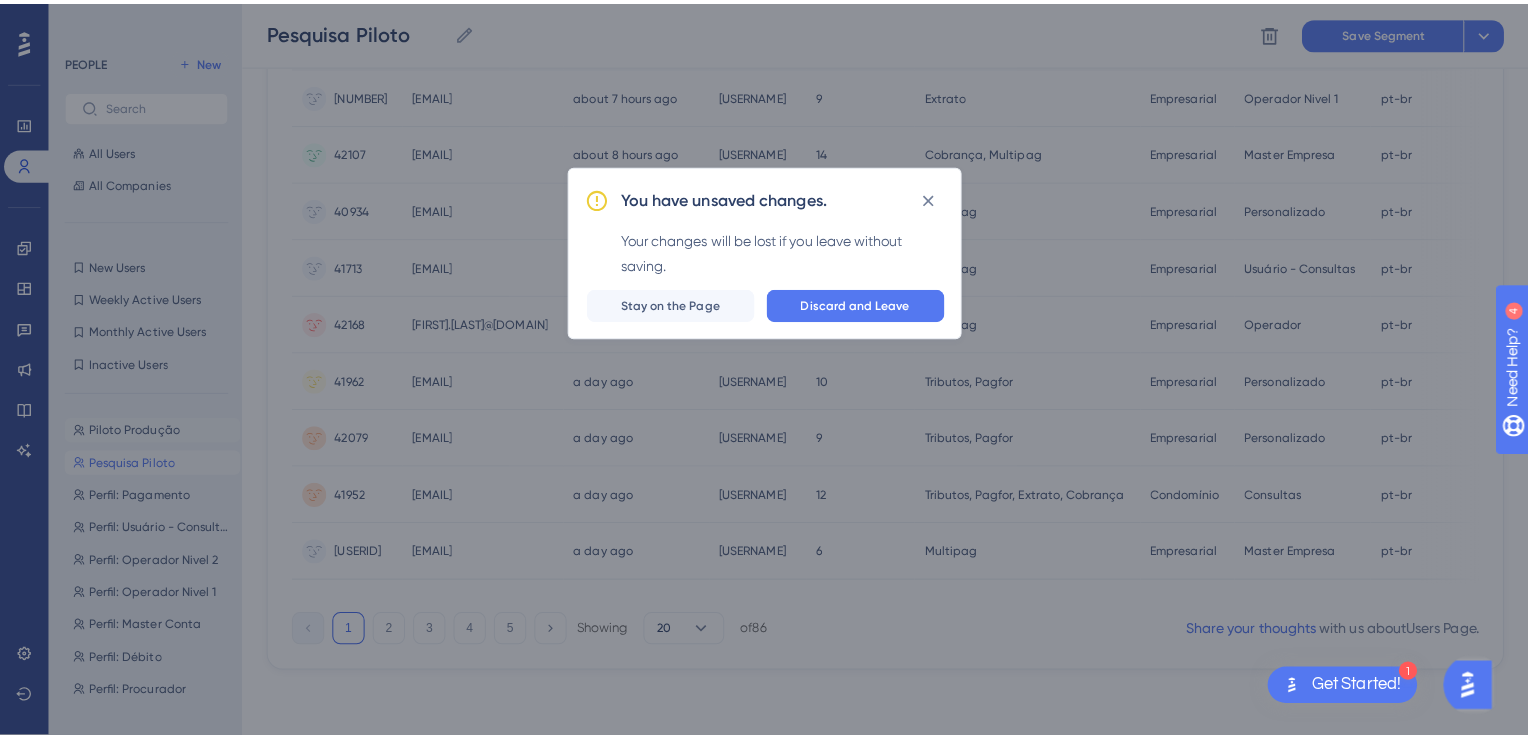 scroll, scrollTop: 875, scrollLeft: 0, axis: vertical 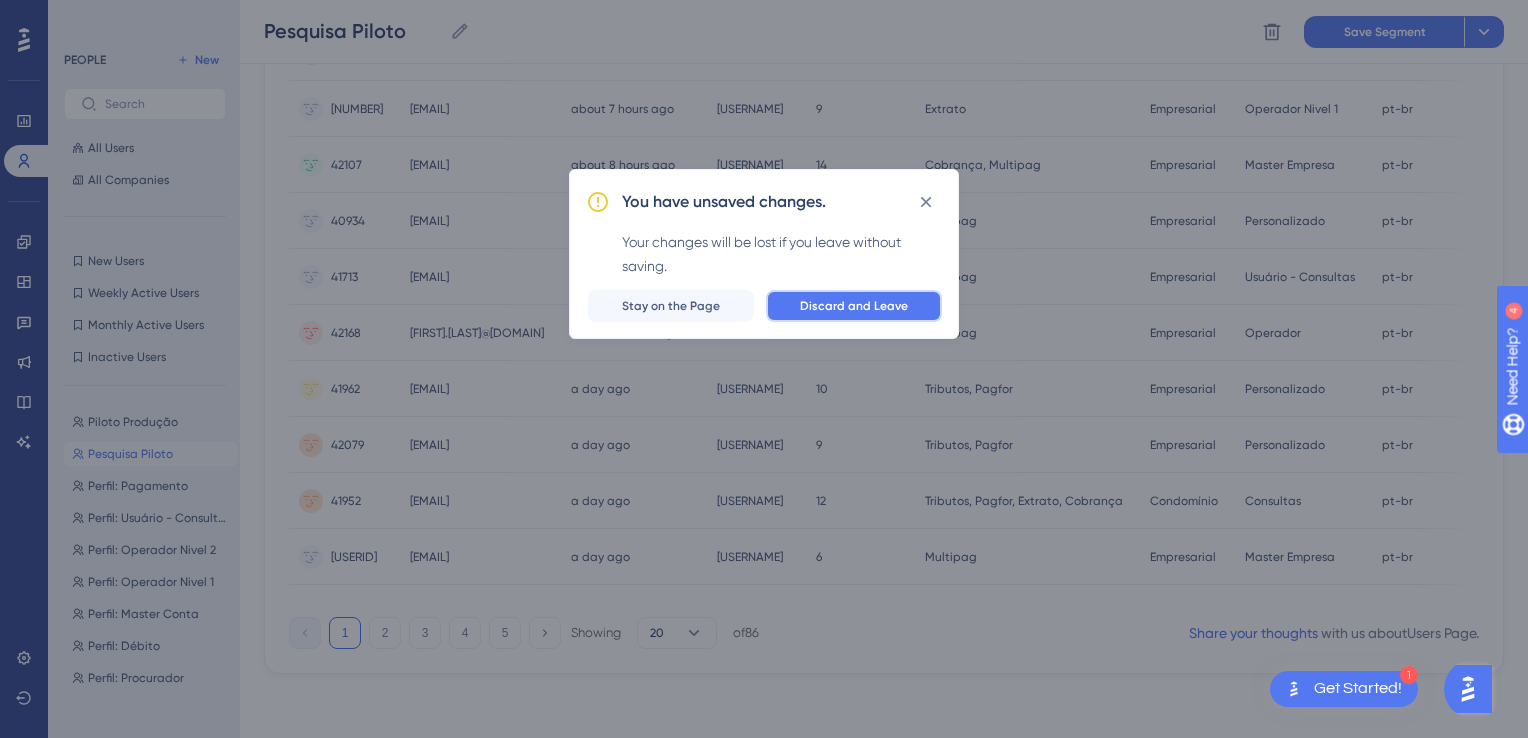 click on "Discard and Leave" at bounding box center [854, 306] 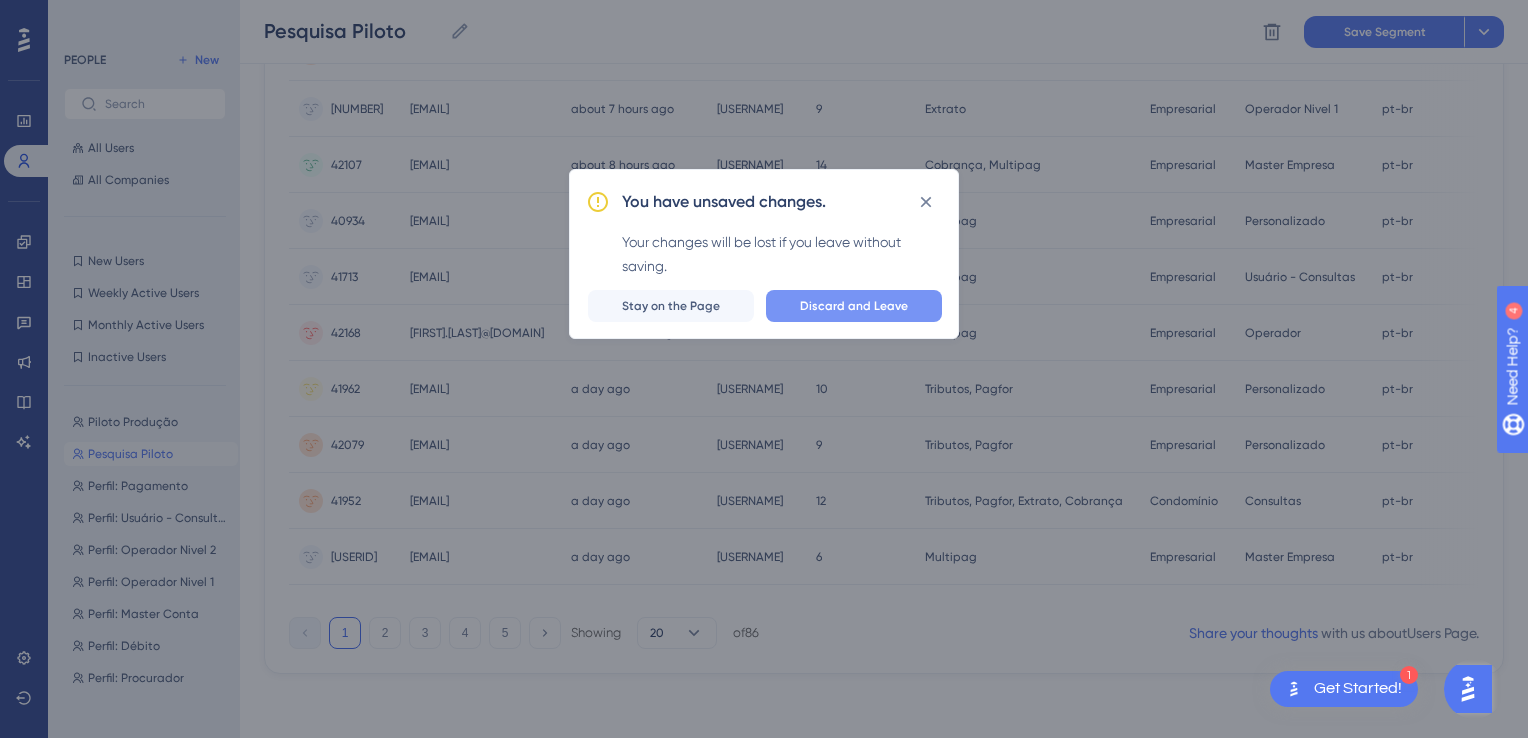 type on "Piloto Produção" 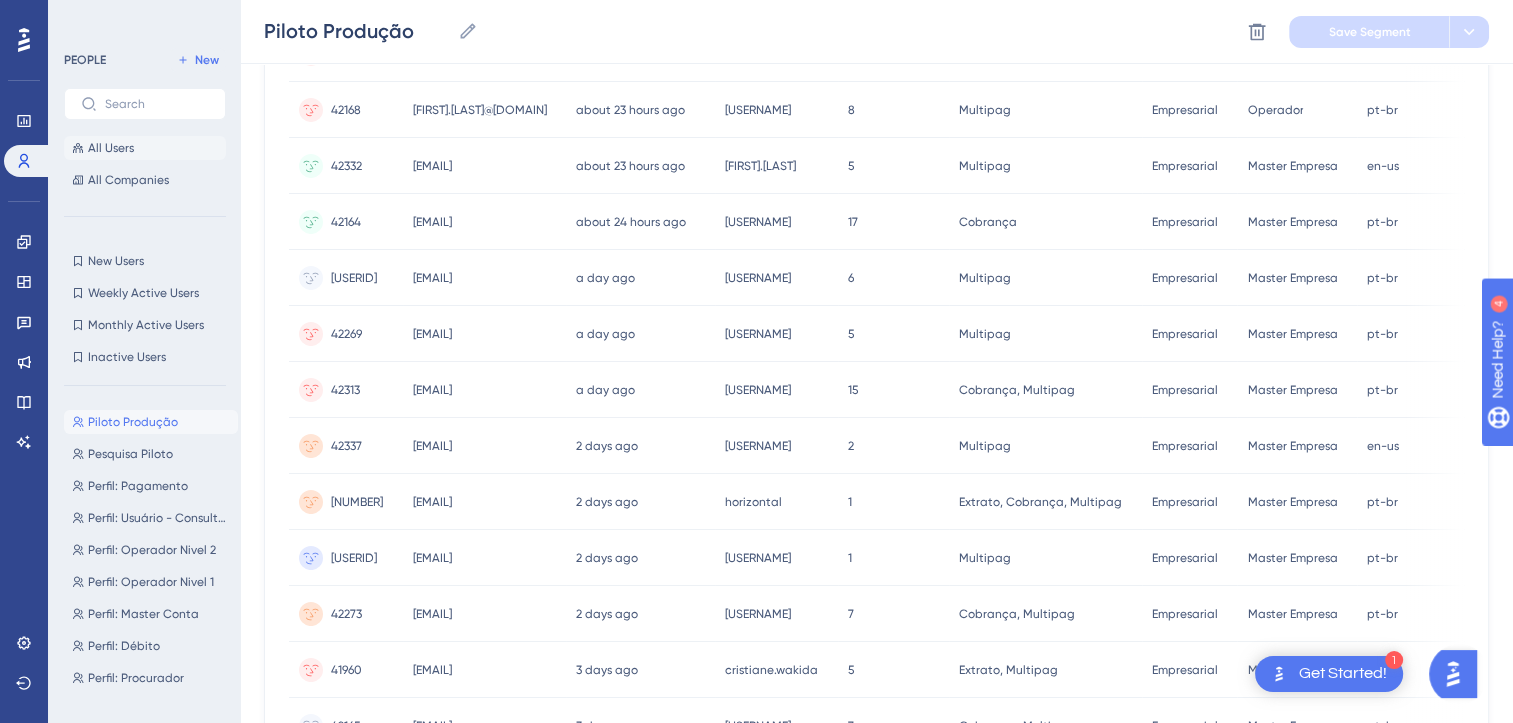 scroll, scrollTop: 903, scrollLeft: 0, axis: vertical 